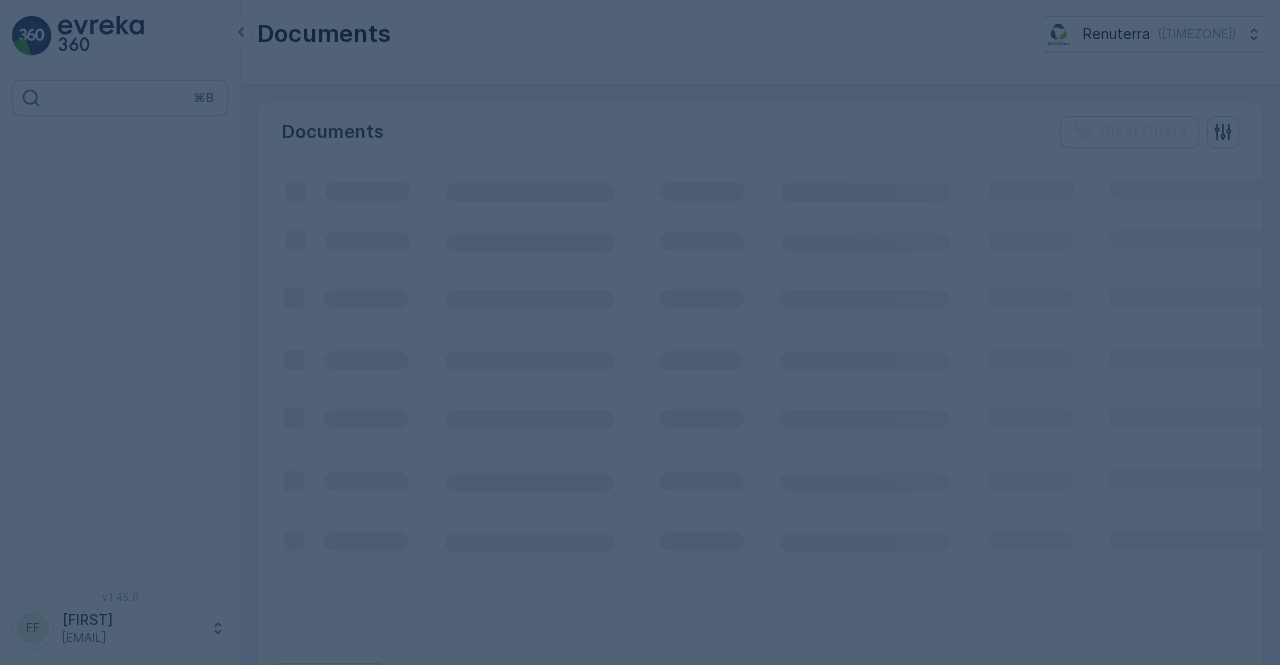 scroll, scrollTop: 0, scrollLeft: 0, axis: both 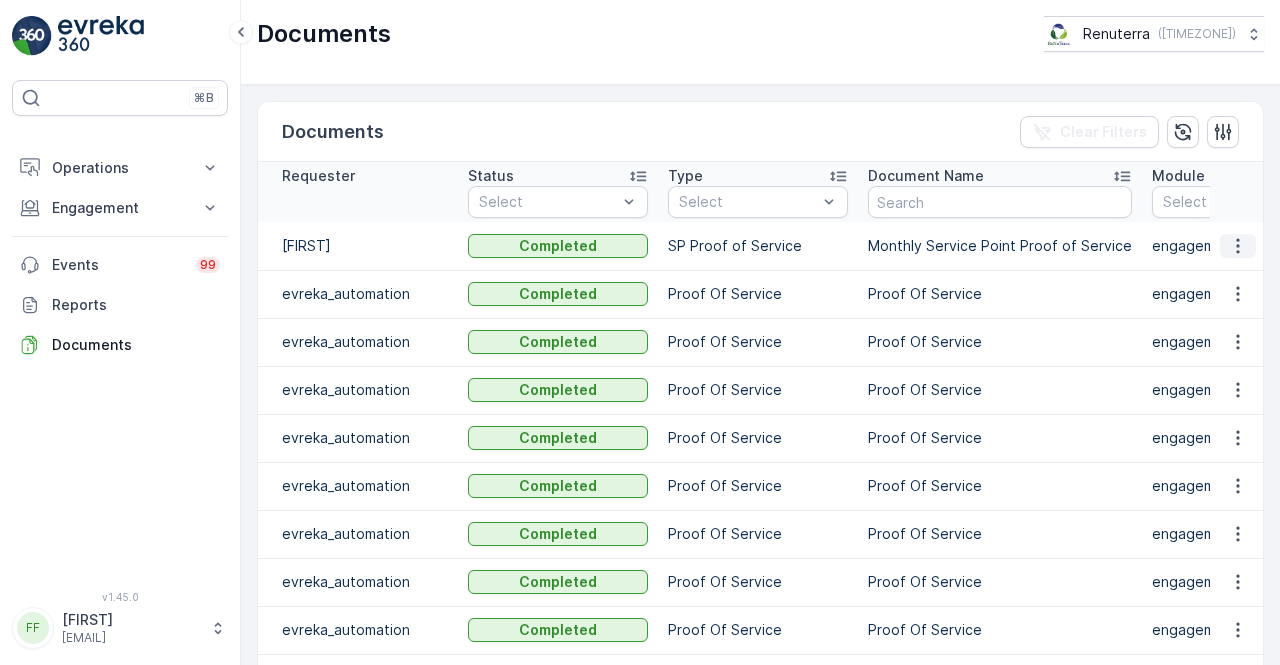 click at bounding box center (1238, 246) 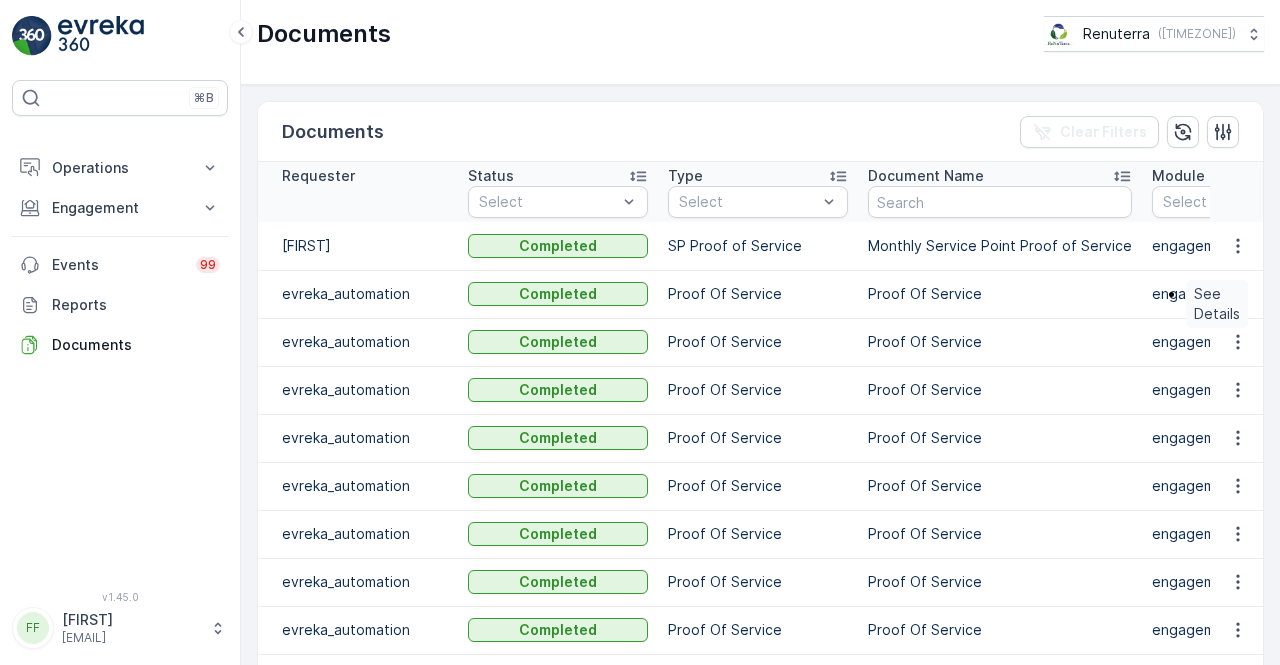 click on "See Details" at bounding box center [1217, 304] 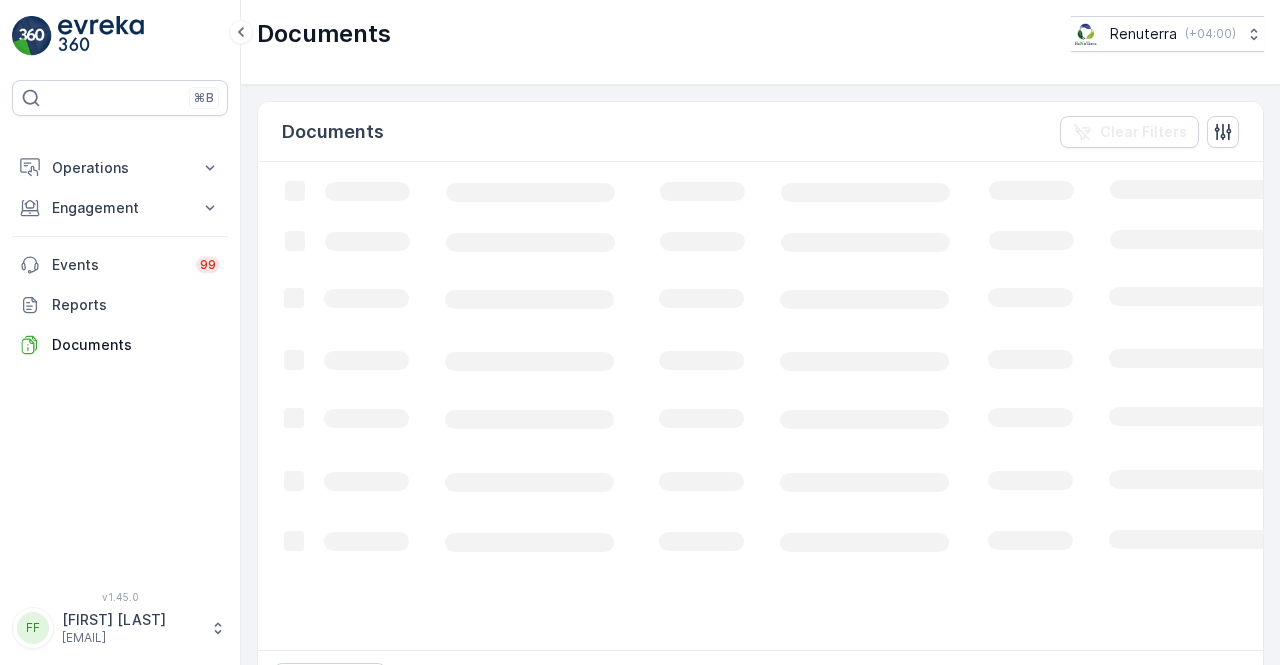 scroll, scrollTop: 0, scrollLeft: 0, axis: both 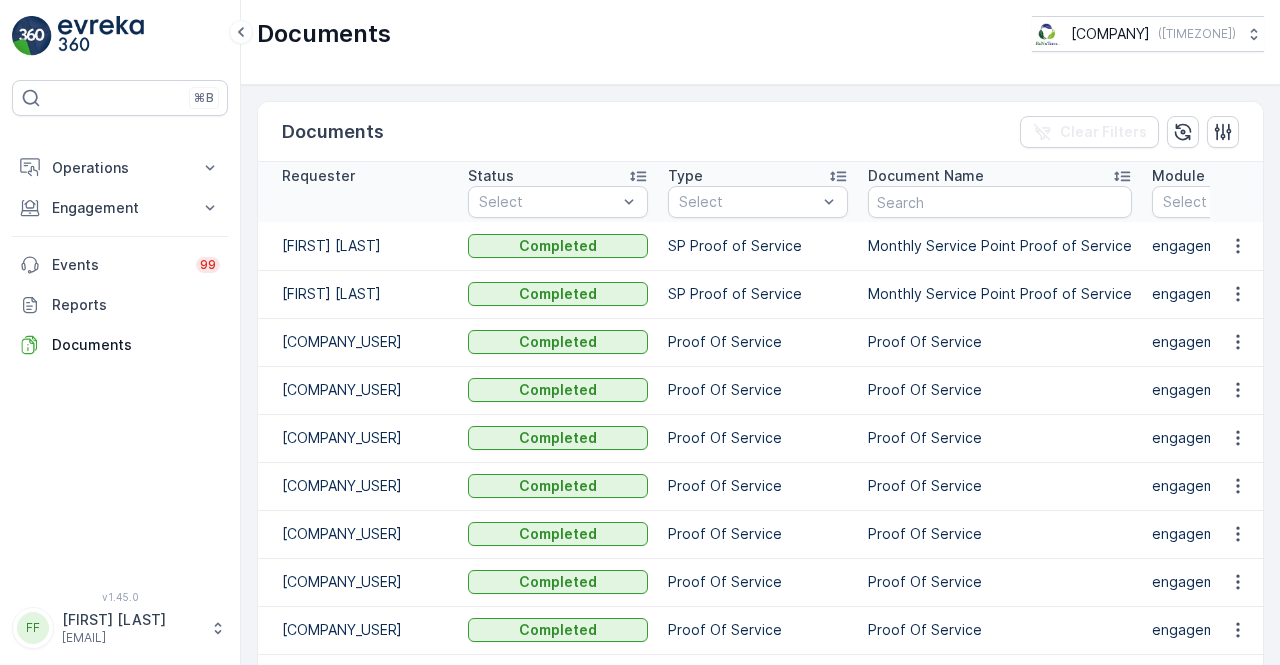 click at bounding box center (1237, 246) 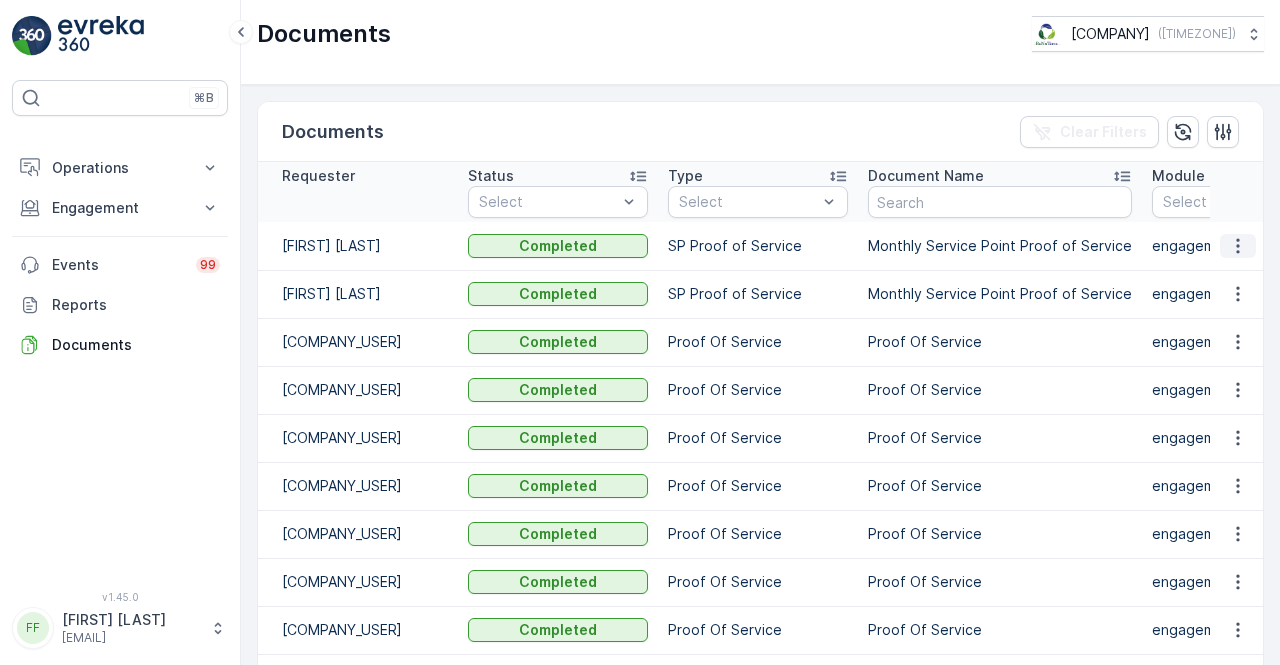 click at bounding box center [1238, 246] 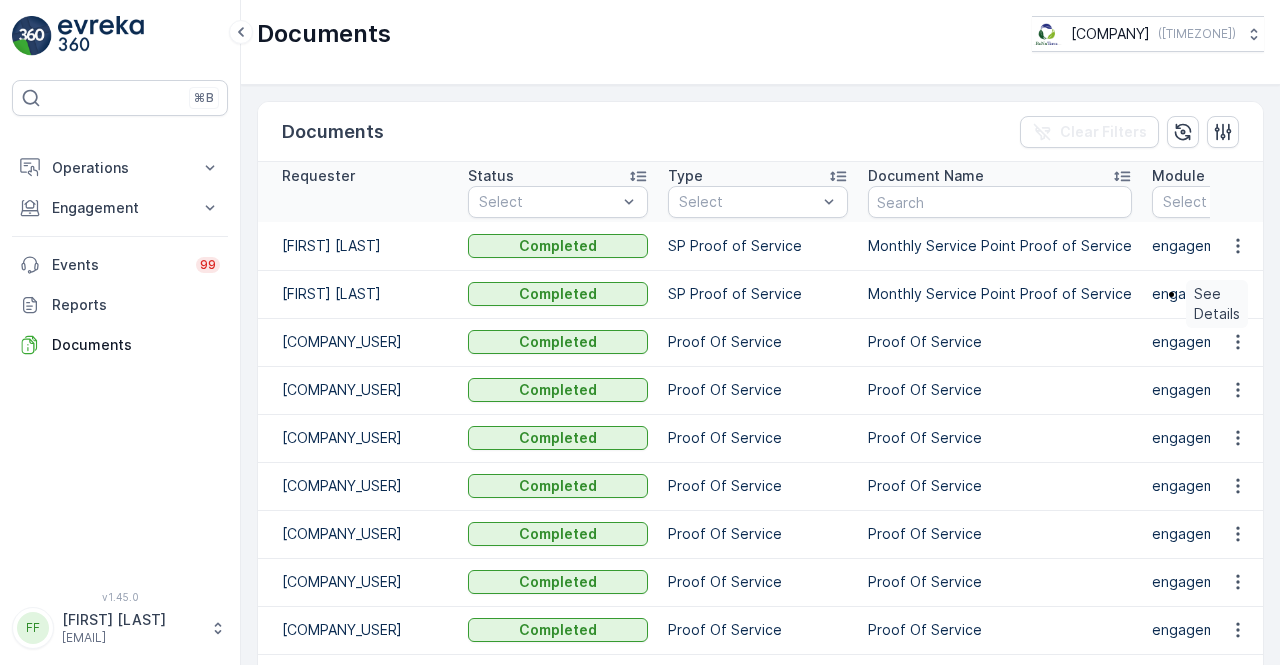 click on "See Details" at bounding box center [1217, 304] 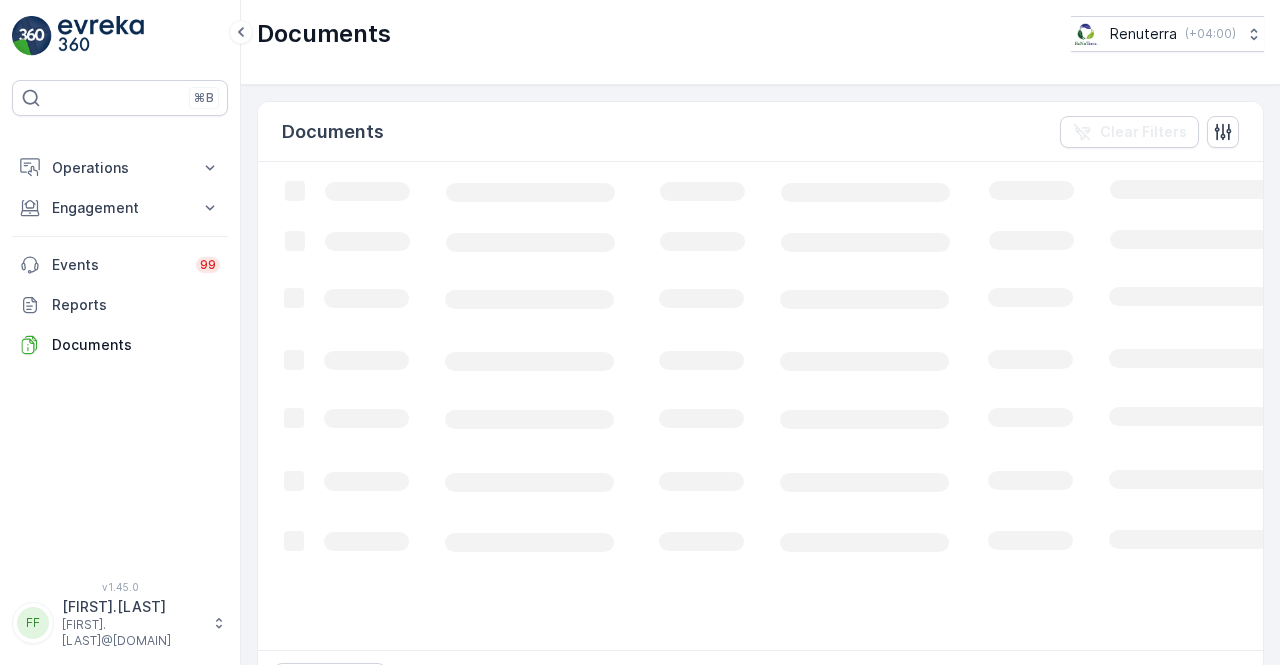 scroll, scrollTop: 0, scrollLeft: 0, axis: both 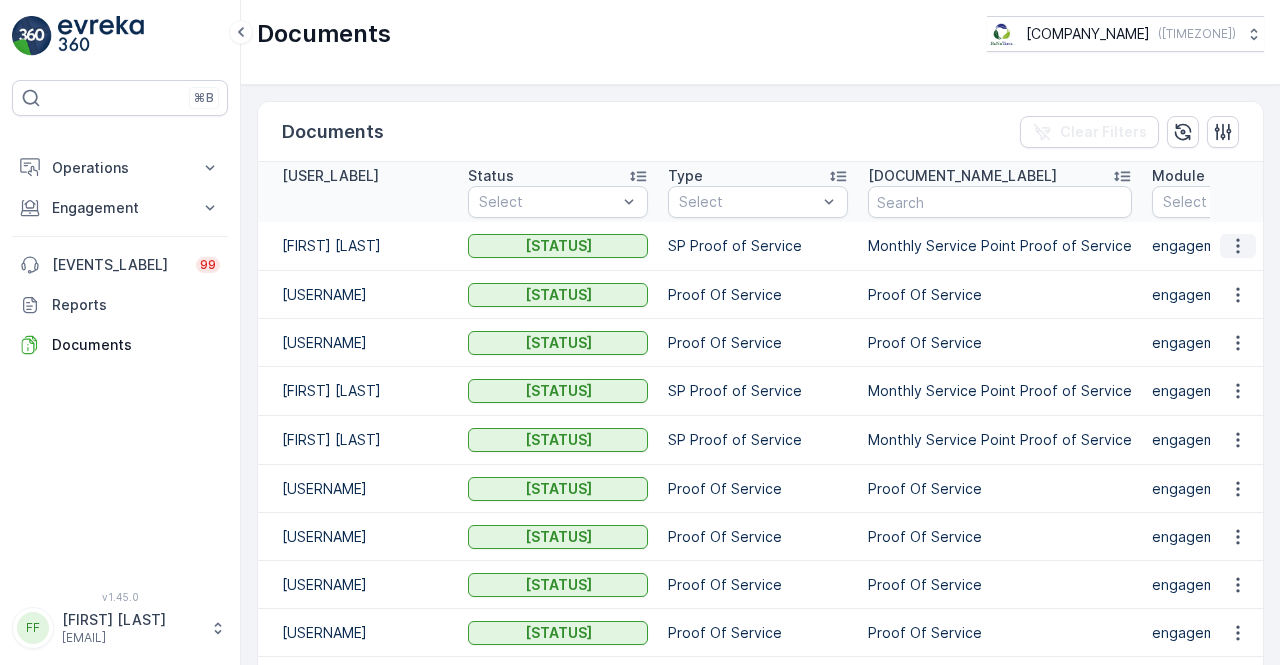 click at bounding box center [1238, 246] 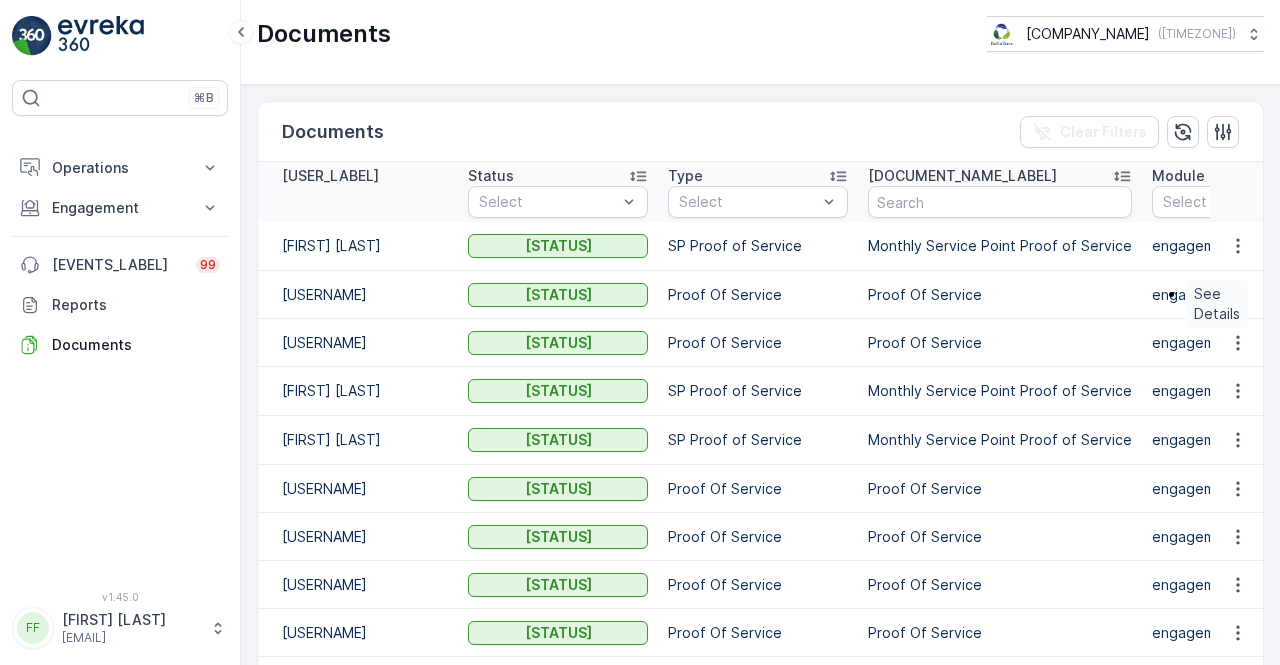 click on "See Details" at bounding box center [1217, 304] 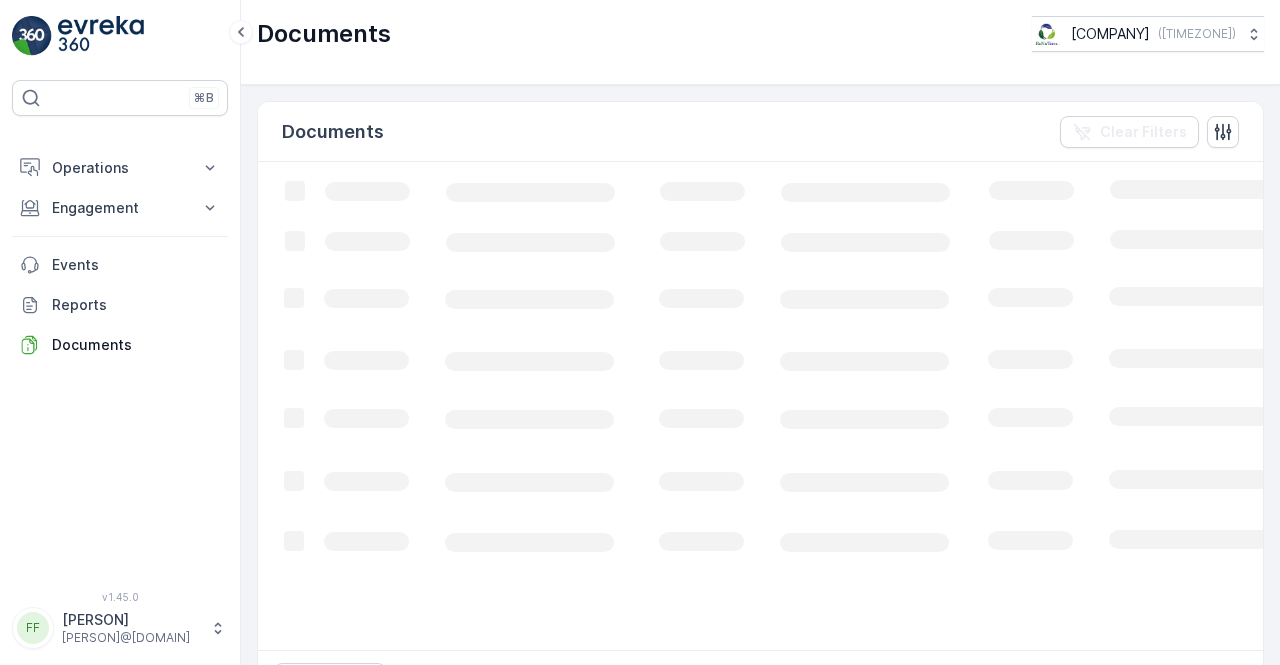 scroll, scrollTop: 0, scrollLeft: 0, axis: both 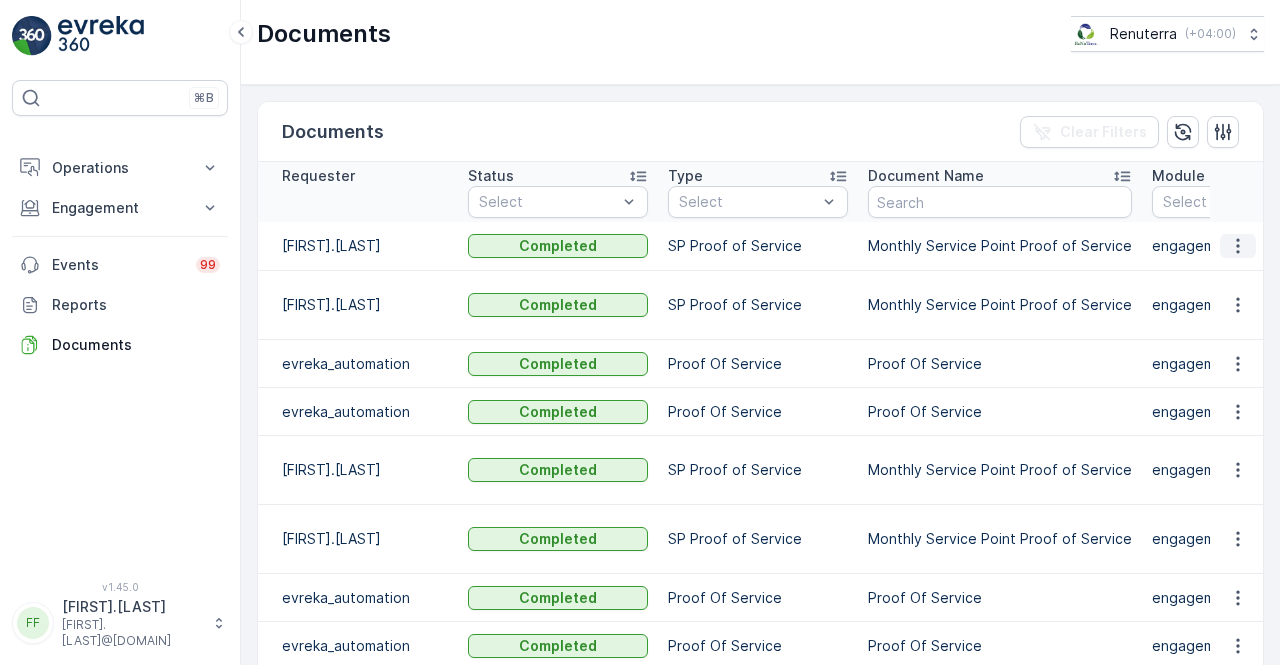 click at bounding box center [1238, 246] 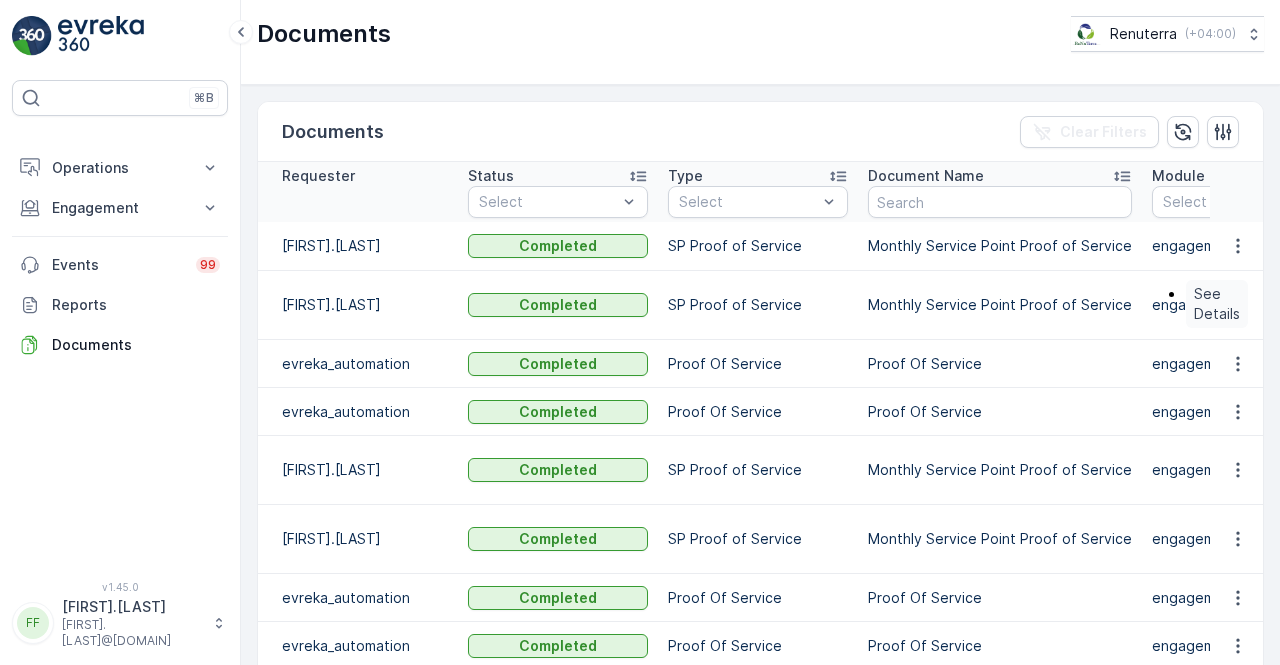 click on "See Details" at bounding box center (1217, 304) 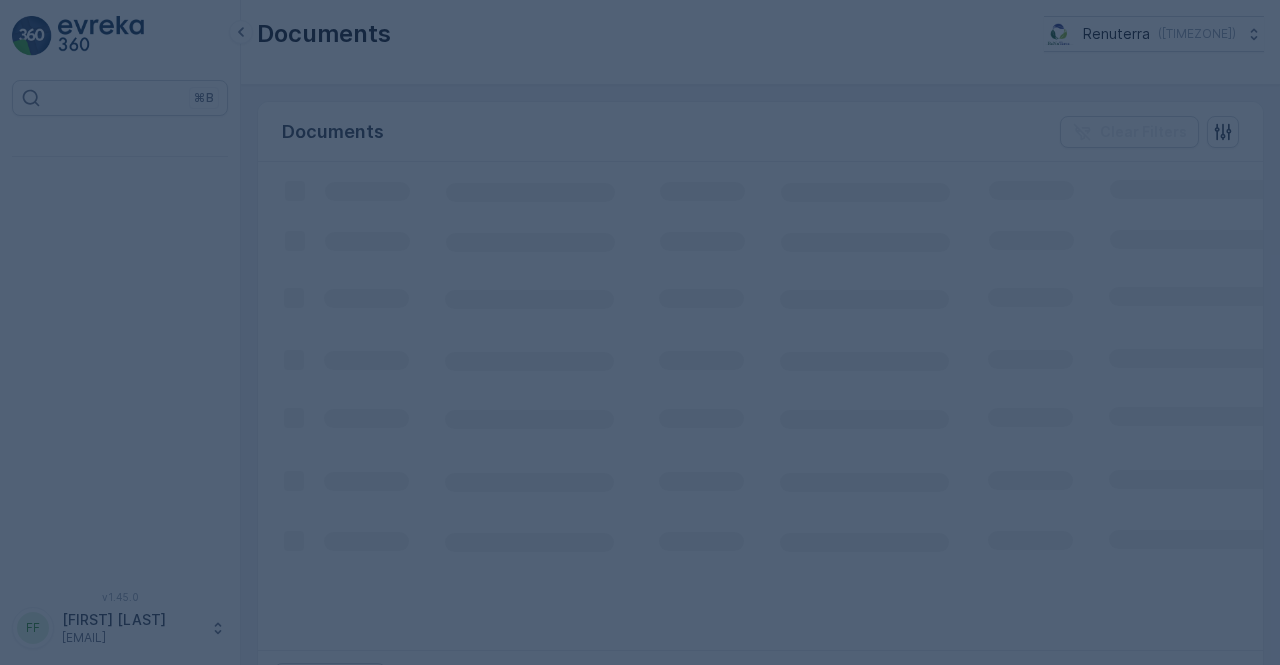 scroll, scrollTop: 0, scrollLeft: 0, axis: both 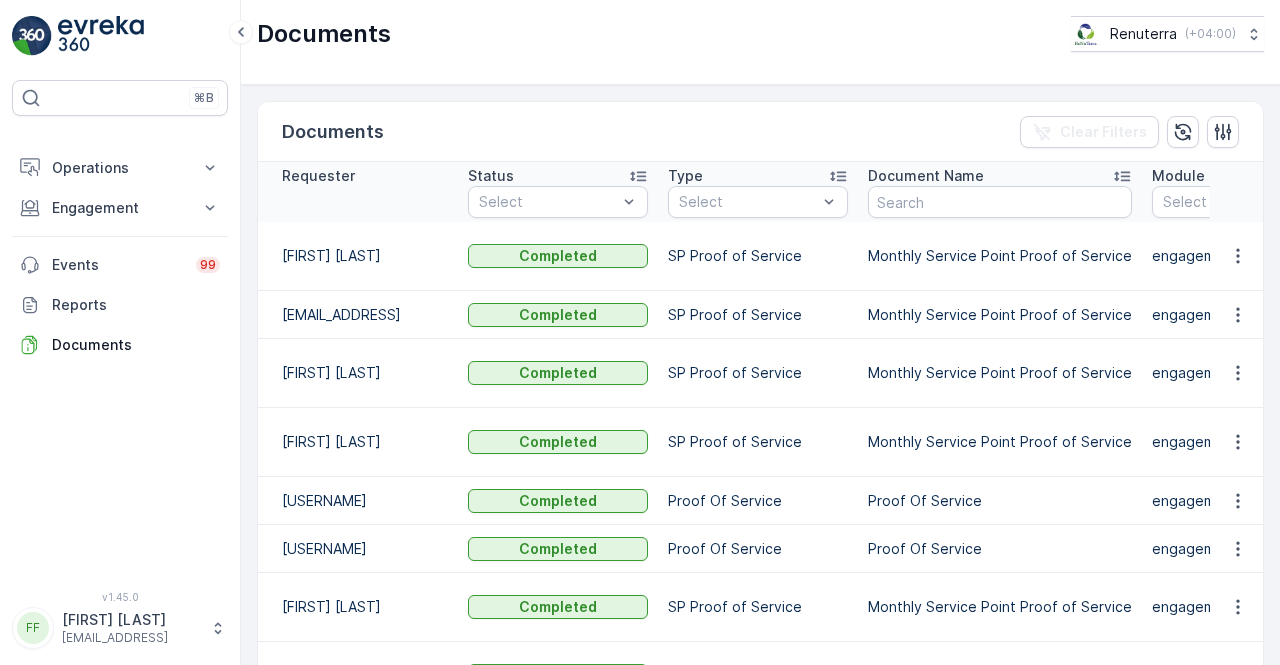 click at bounding box center [1237, 256] 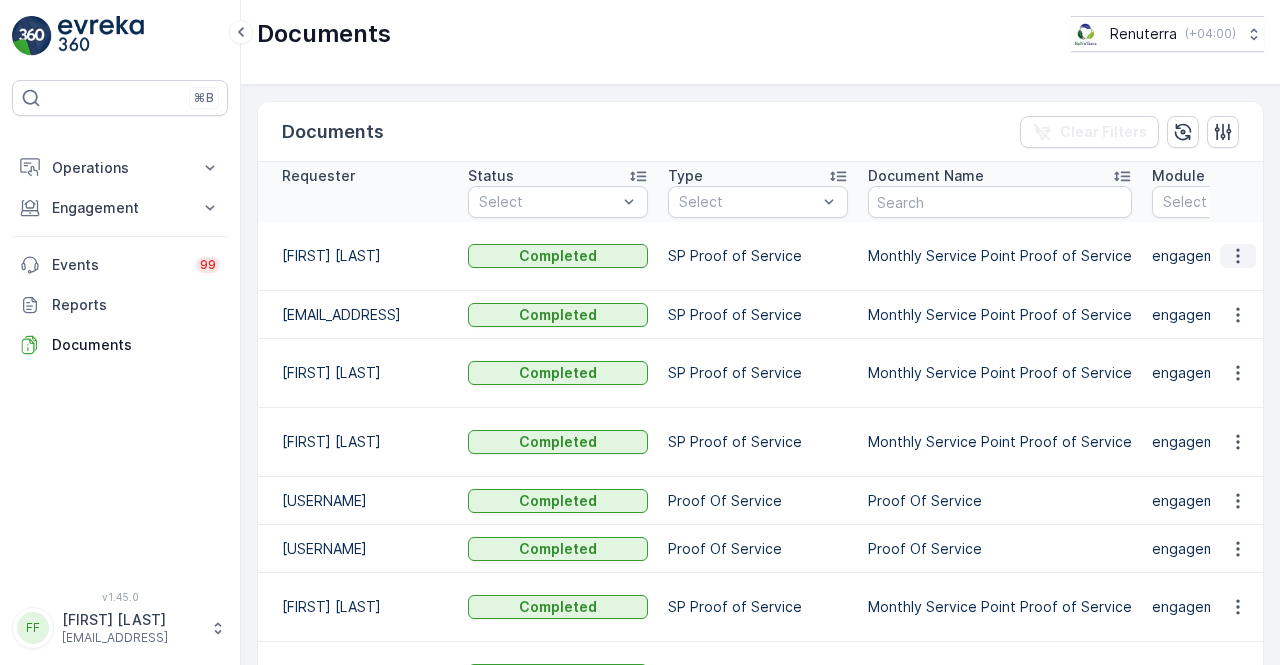 click at bounding box center [1238, 256] 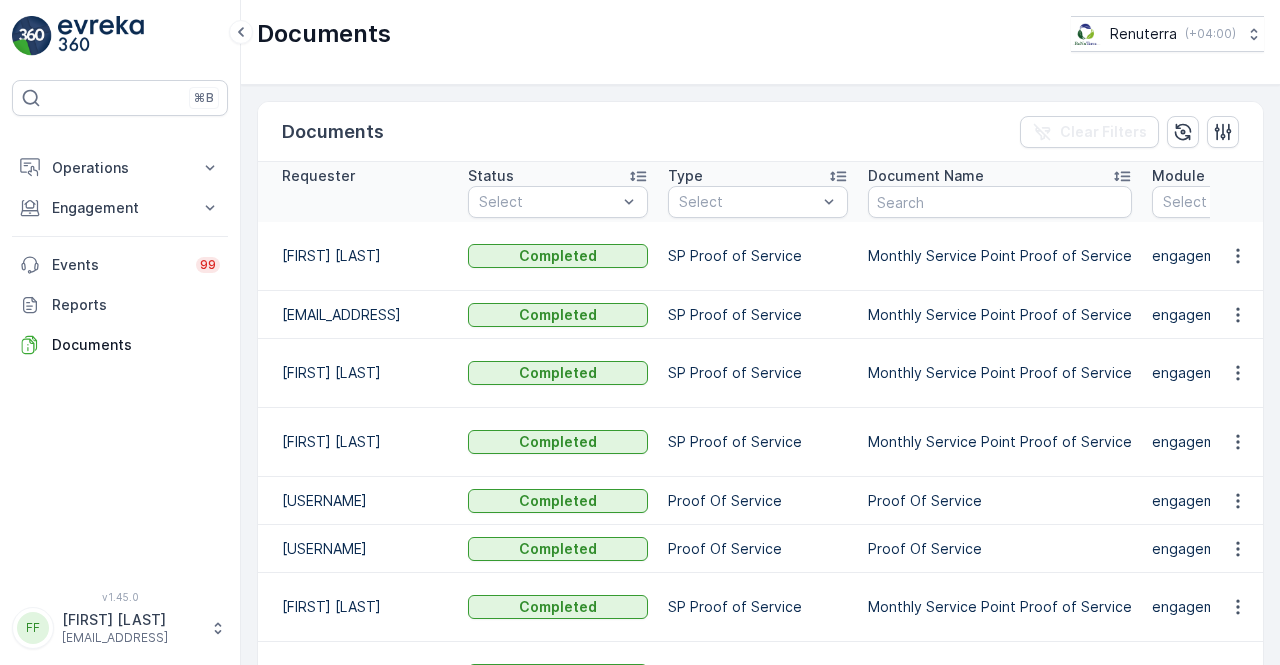 click at bounding box center [1237, 315] 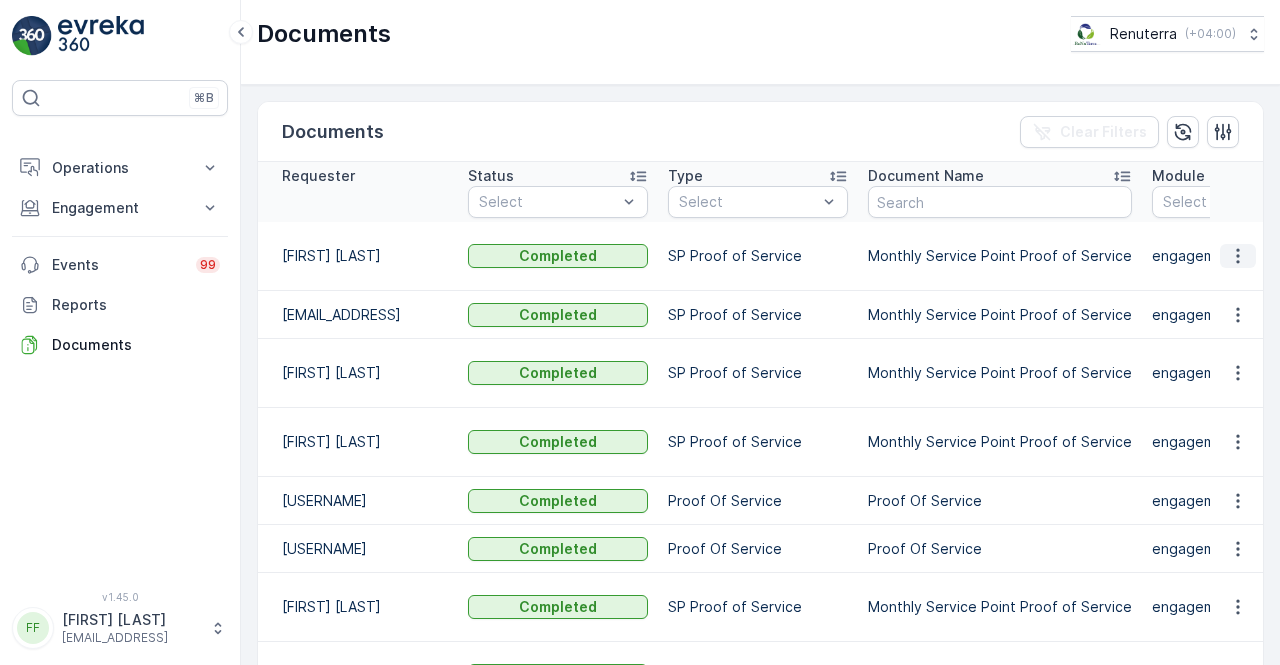 click at bounding box center (1238, 256) 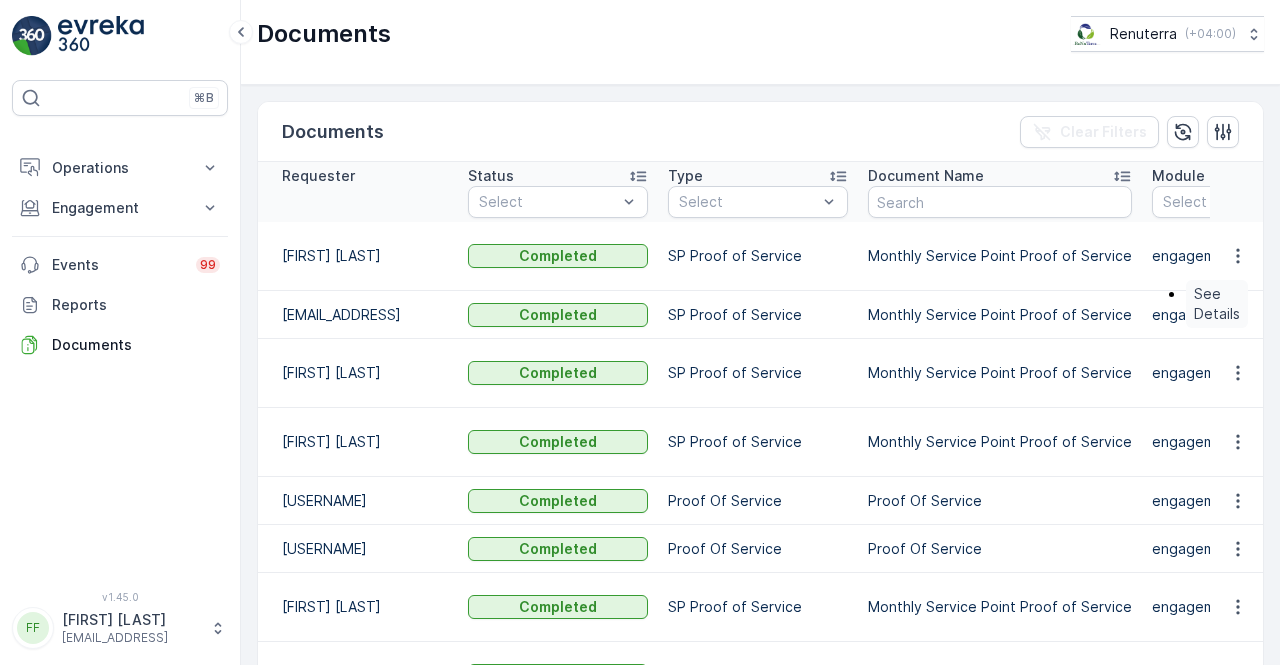 click on "See Details" at bounding box center [1217, 304] 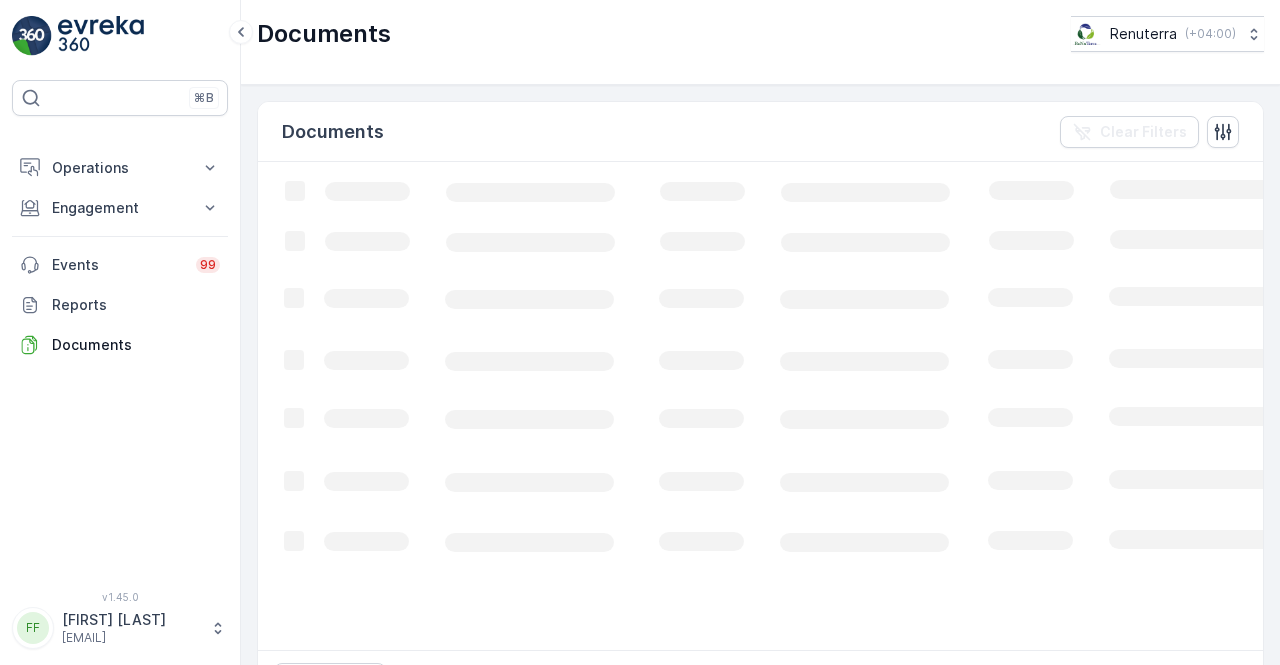 scroll, scrollTop: 0, scrollLeft: 0, axis: both 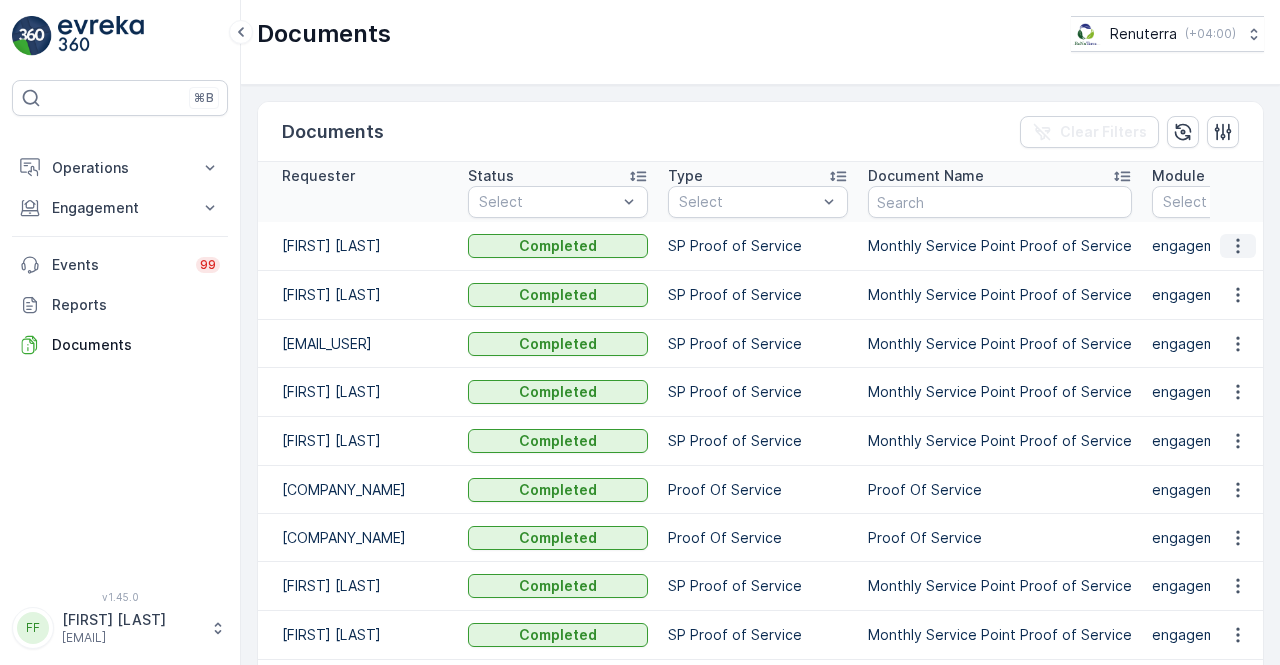 click at bounding box center (1238, 256) 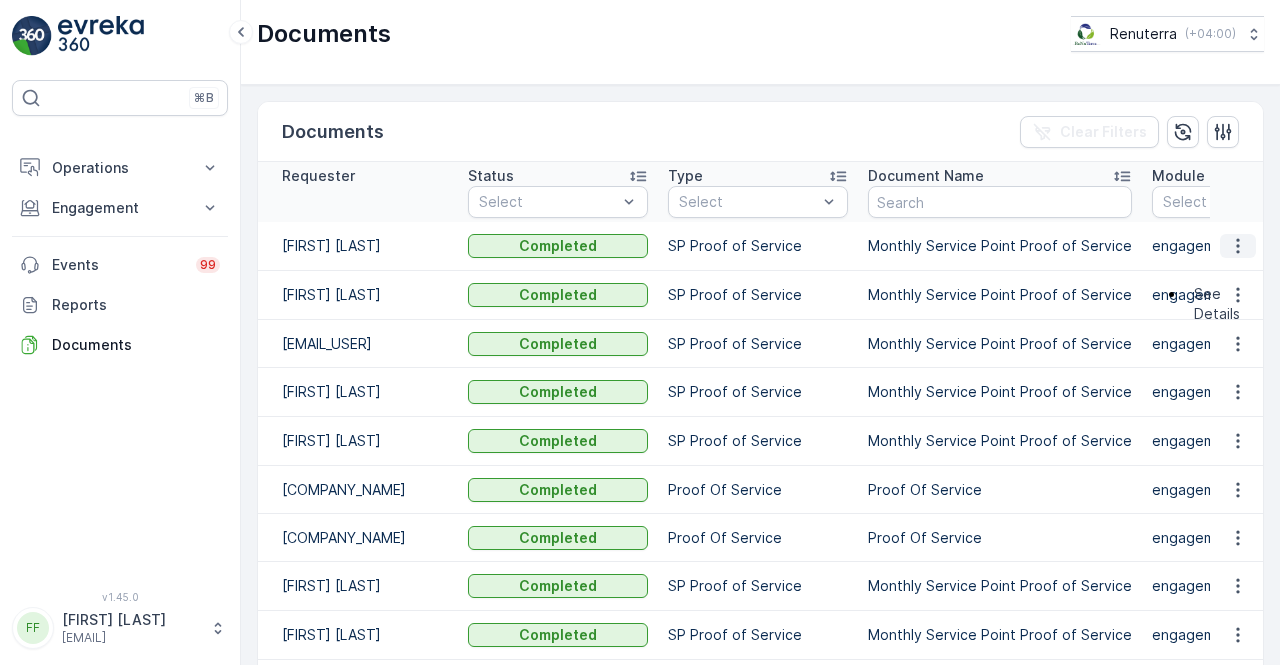 click on "See Details" at bounding box center (1217, 304) 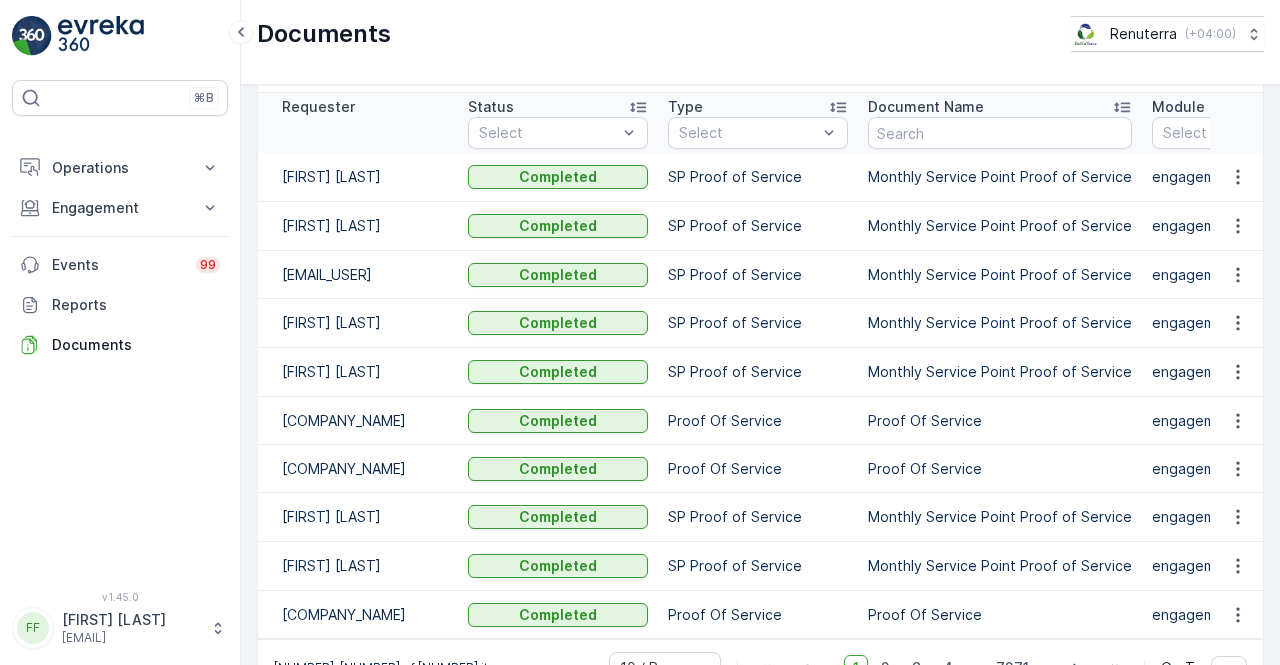 scroll, scrollTop: 100, scrollLeft: 0, axis: vertical 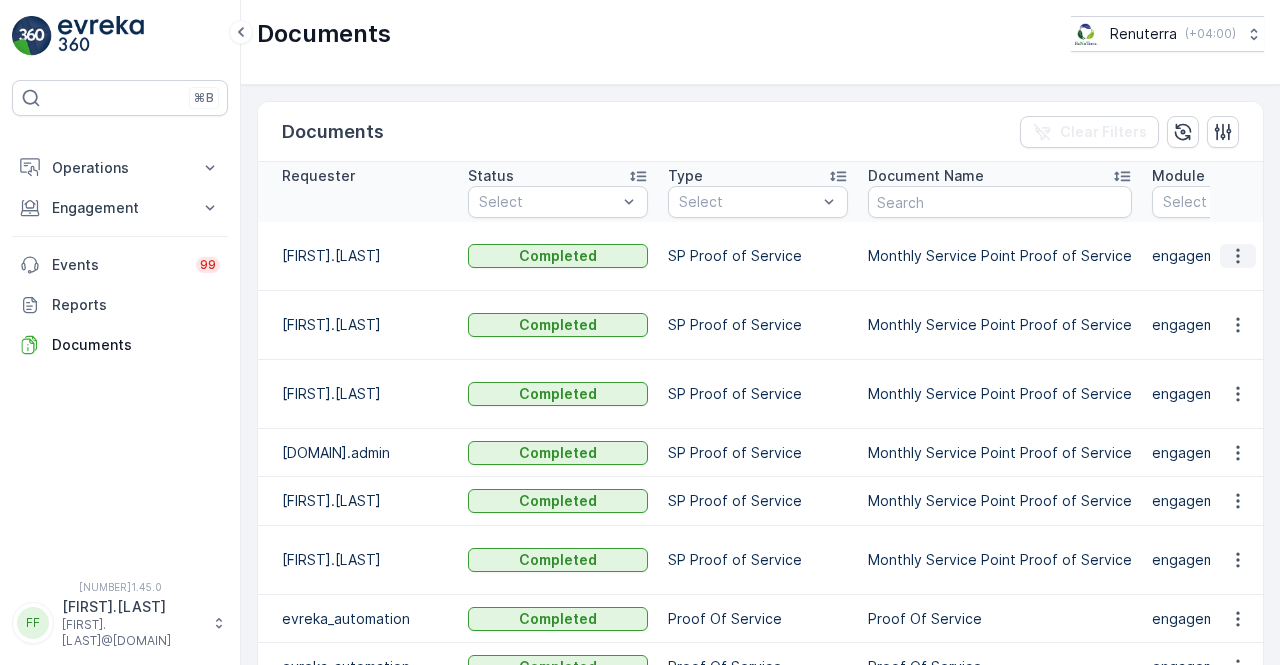click at bounding box center [1238, 246] 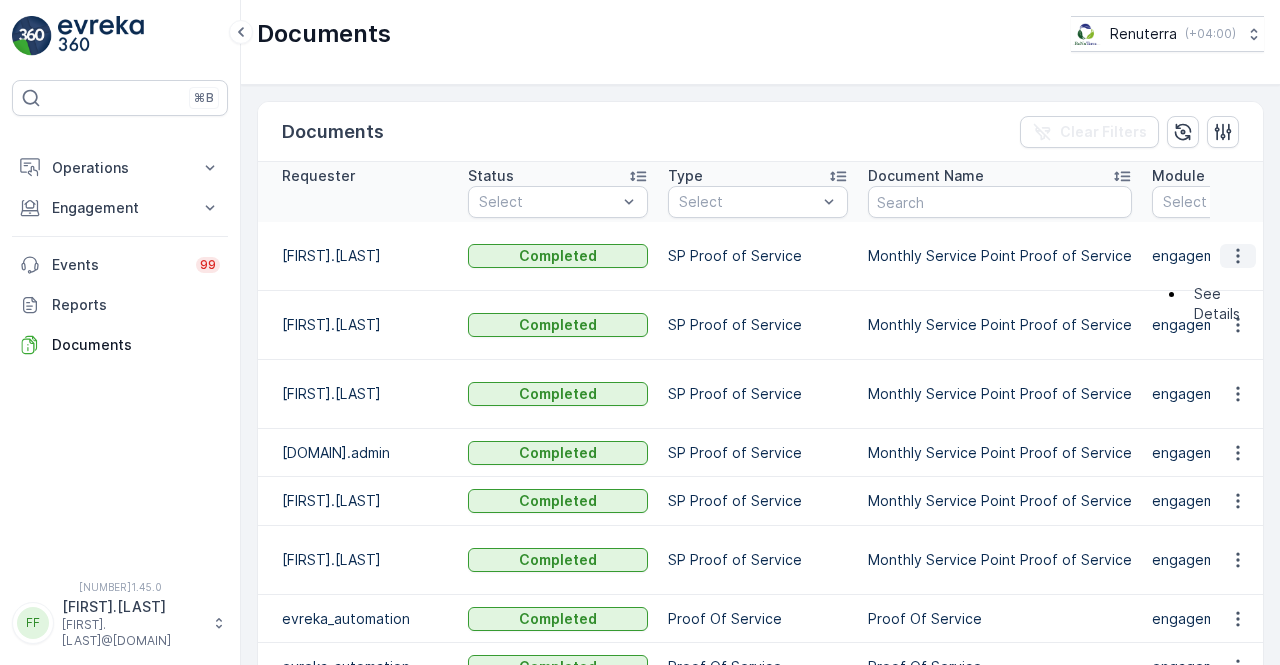 click on "See Details" at bounding box center (1217, 304) 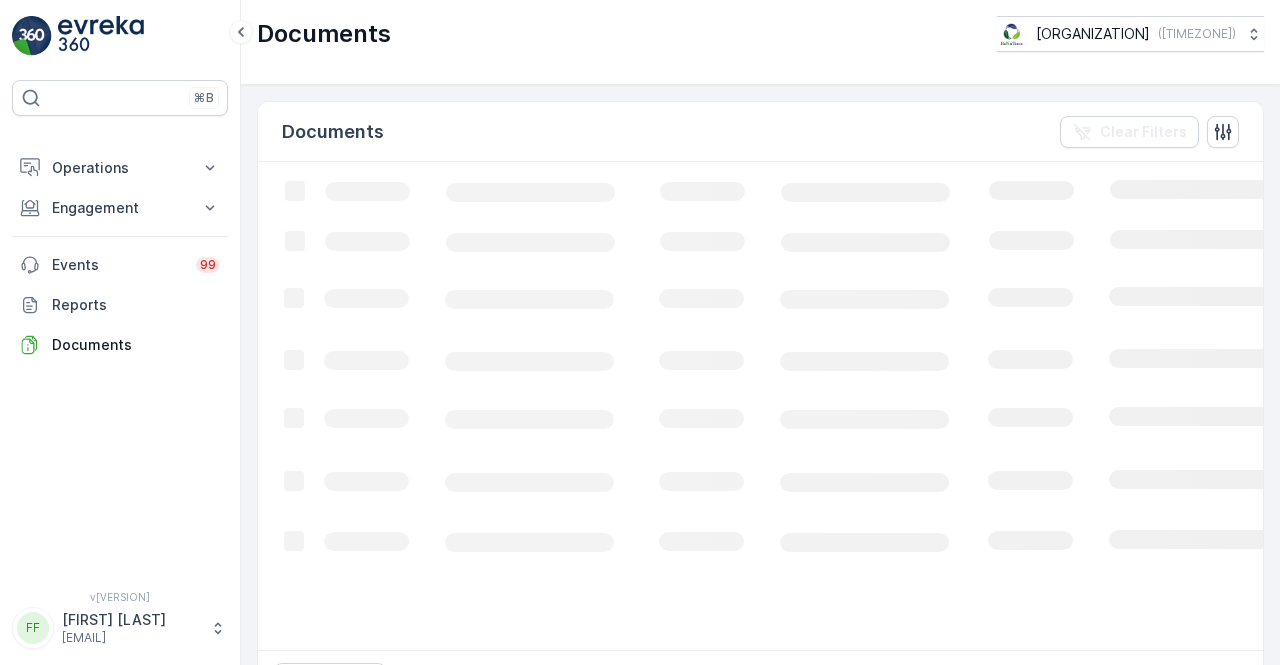 scroll, scrollTop: 0, scrollLeft: 0, axis: both 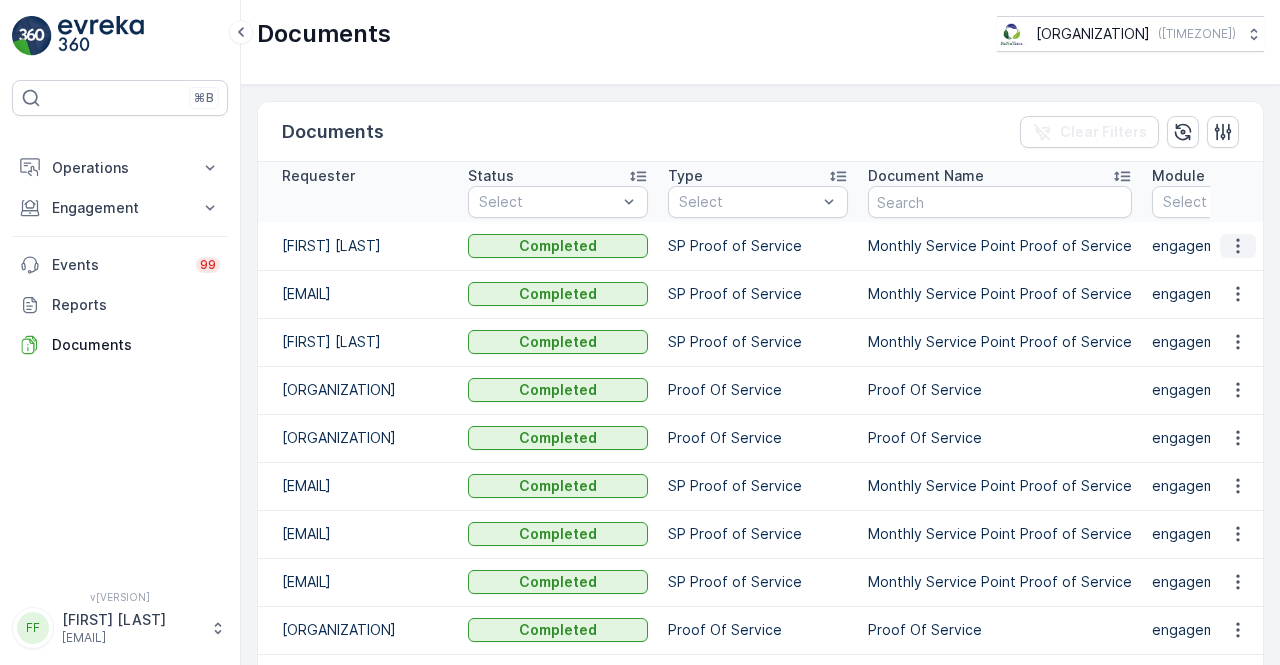 click at bounding box center [1238, 246] 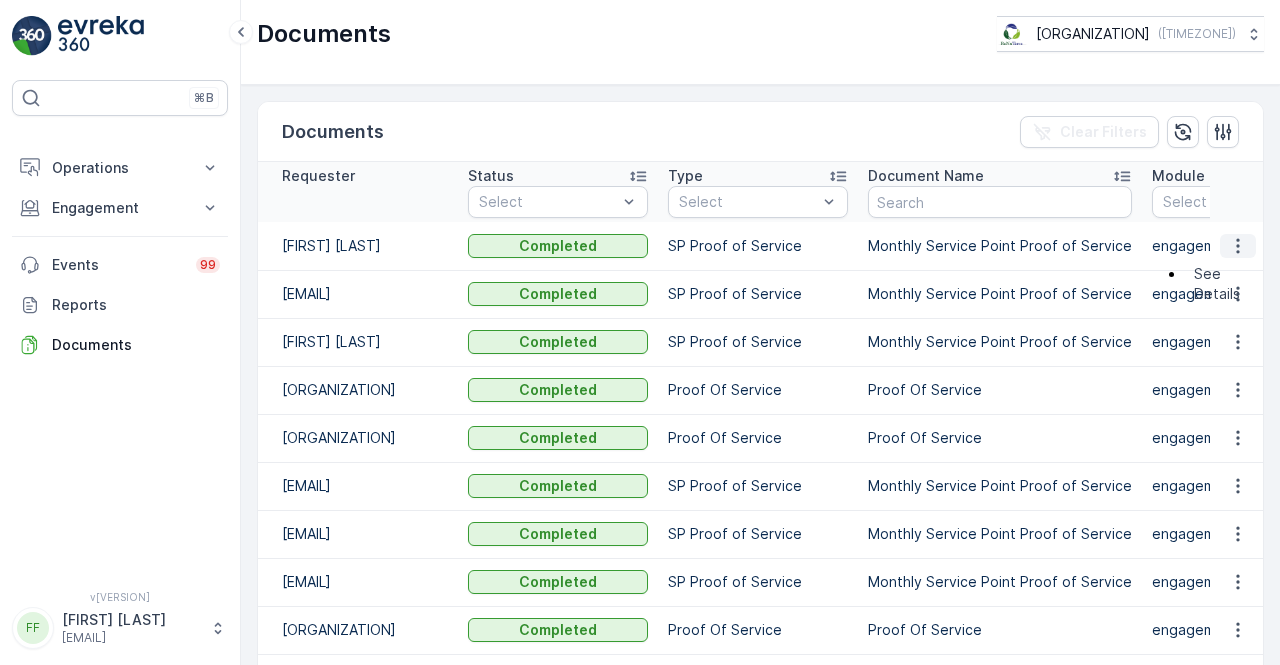 click on "See Details" at bounding box center (1217, 284) 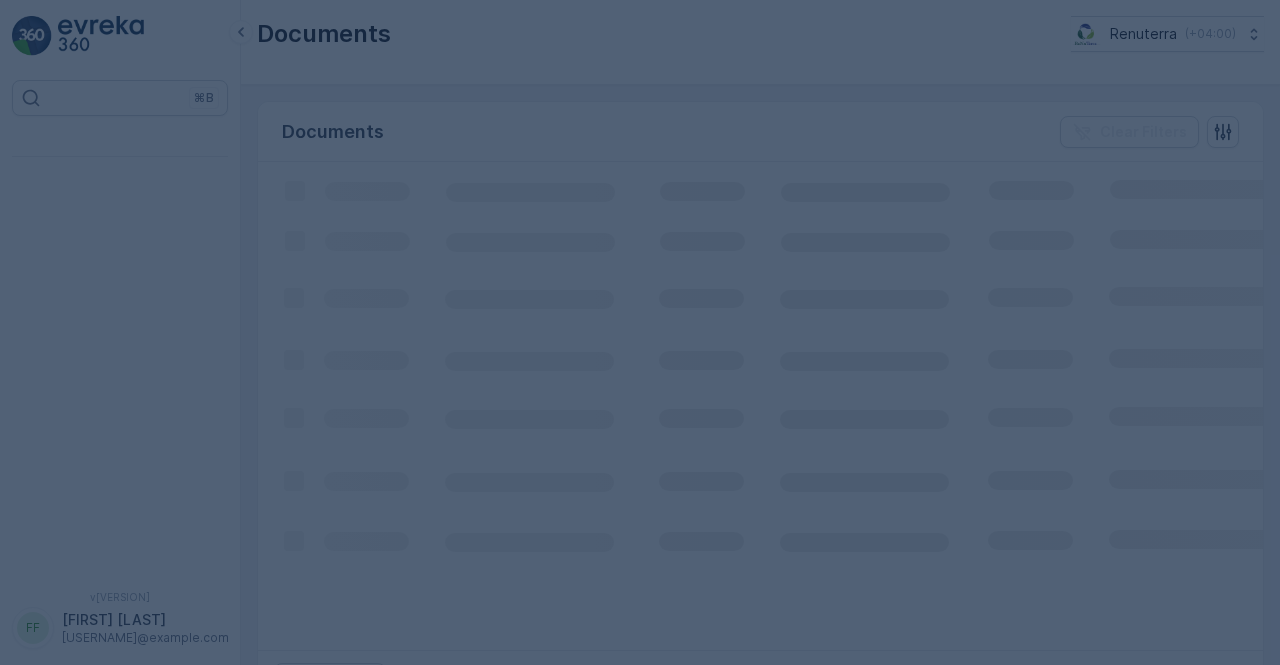 scroll, scrollTop: 0, scrollLeft: 0, axis: both 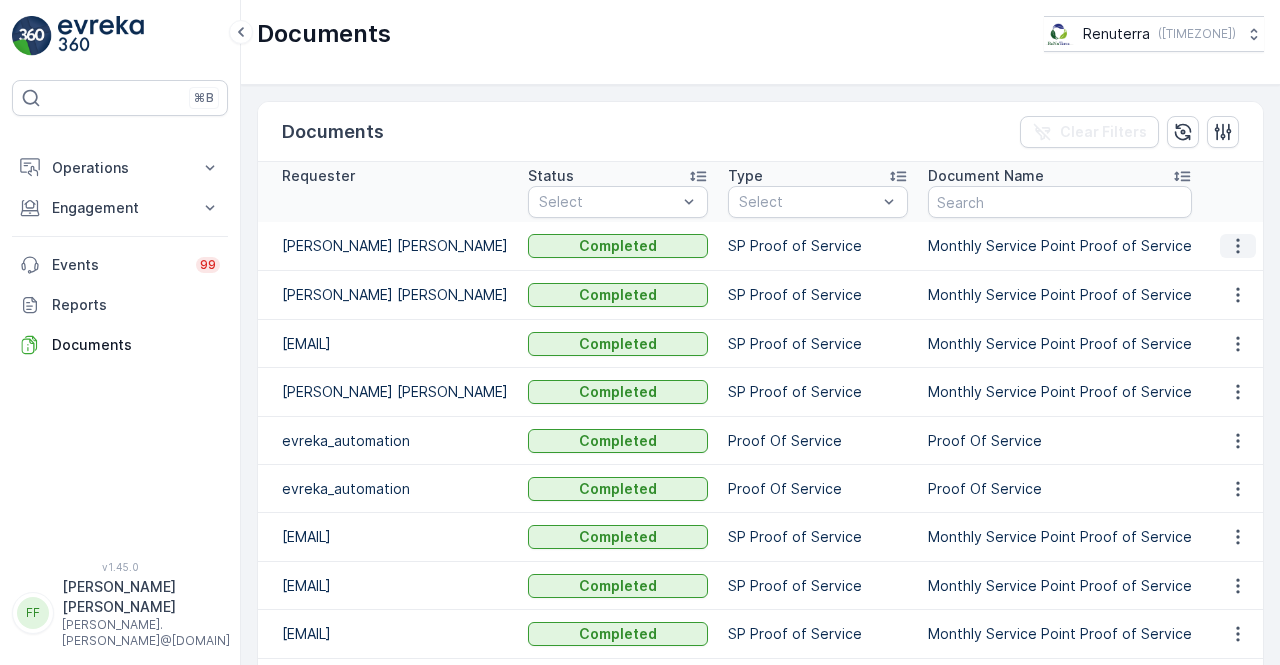 click at bounding box center [1238, 256] 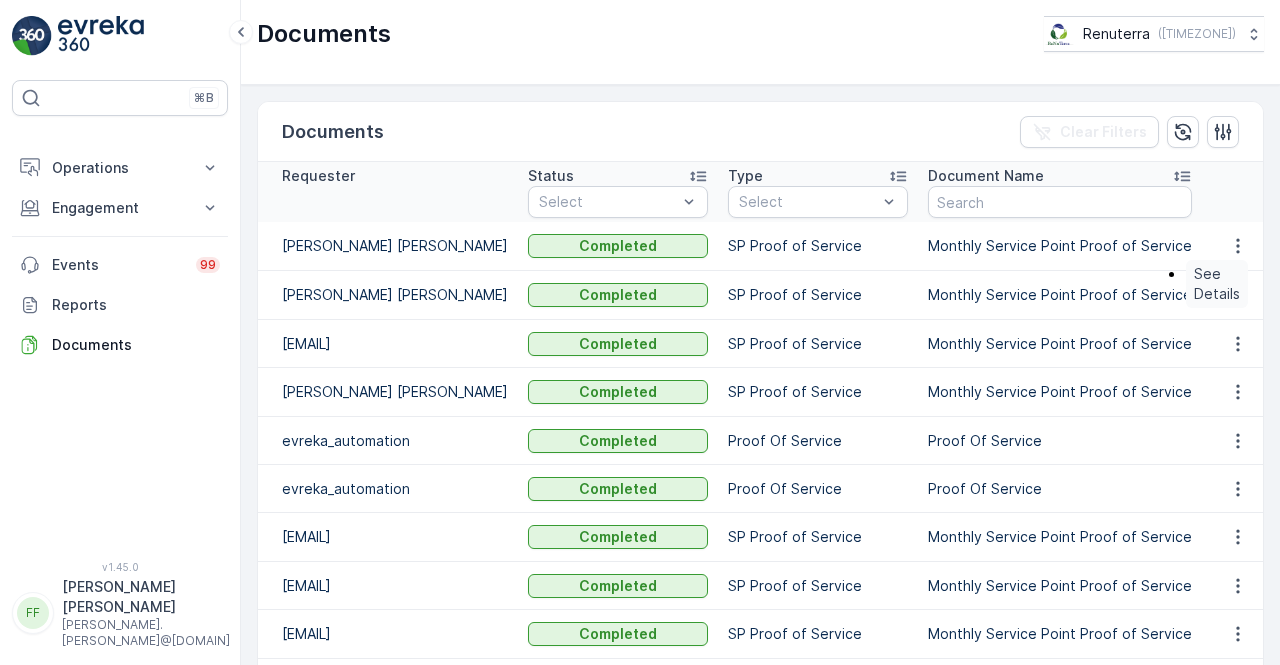 click on "See Details" at bounding box center [1217, 284] 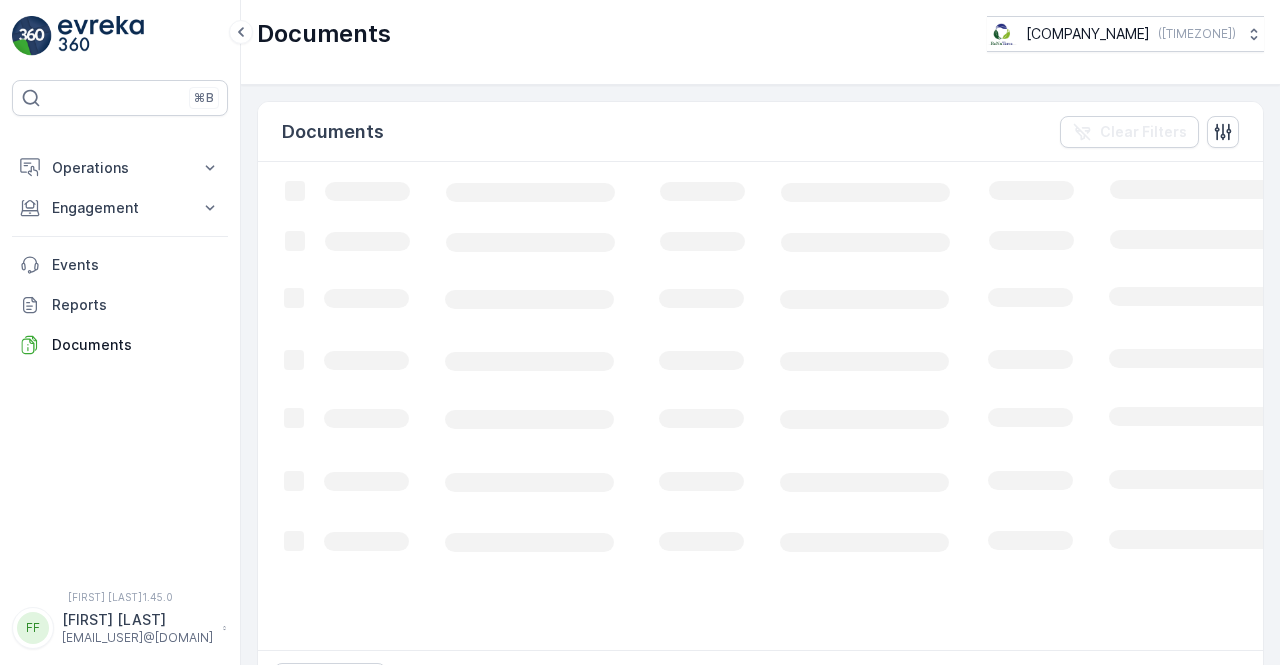 scroll, scrollTop: 0, scrollLeft: 0, axis: both 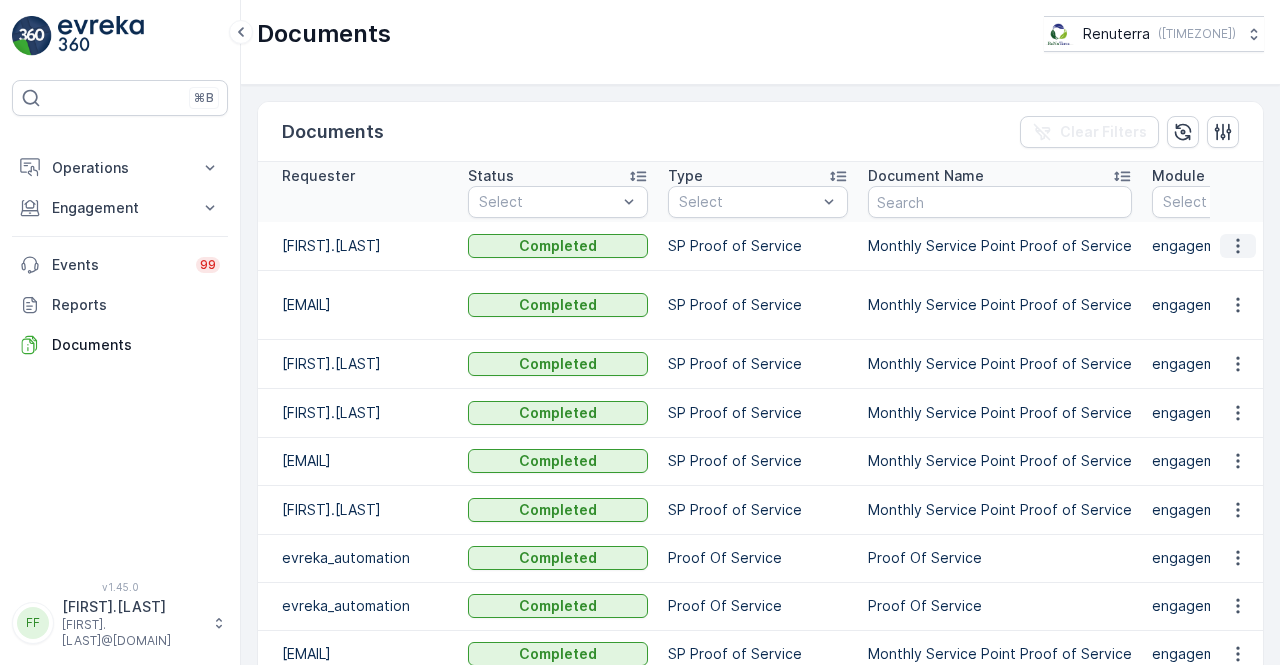 click at bounding box center [1238, 246] 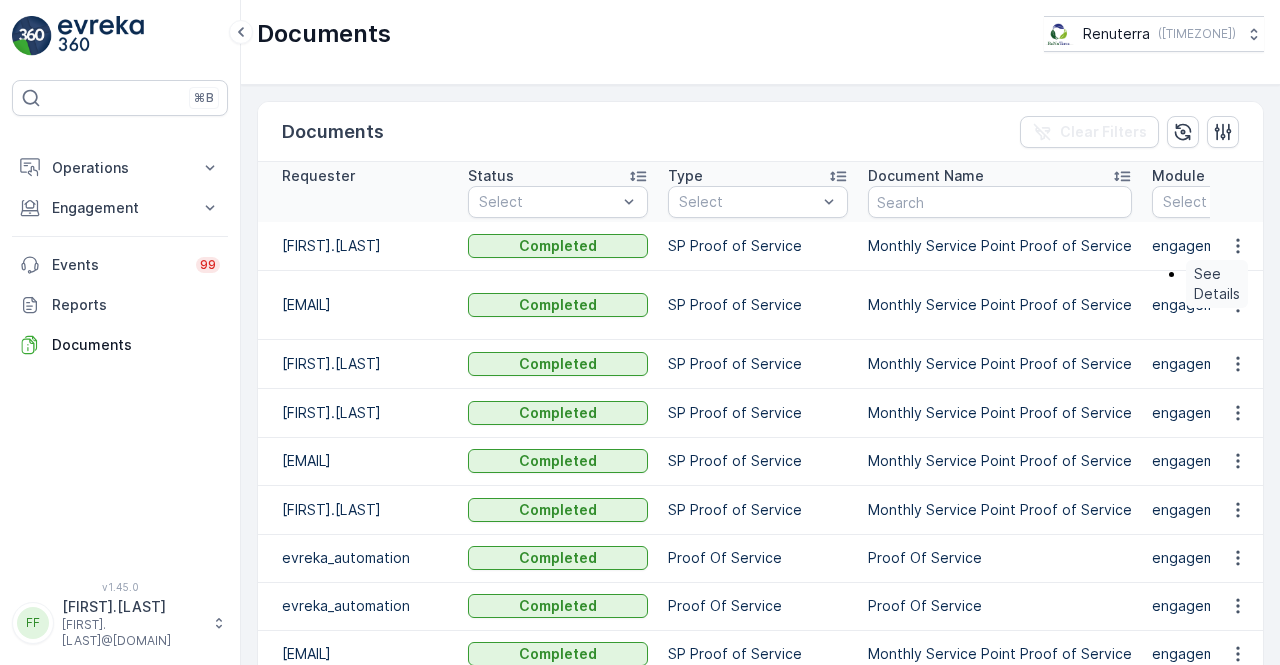 click on "See Details" at bounding box center [1217, 284] 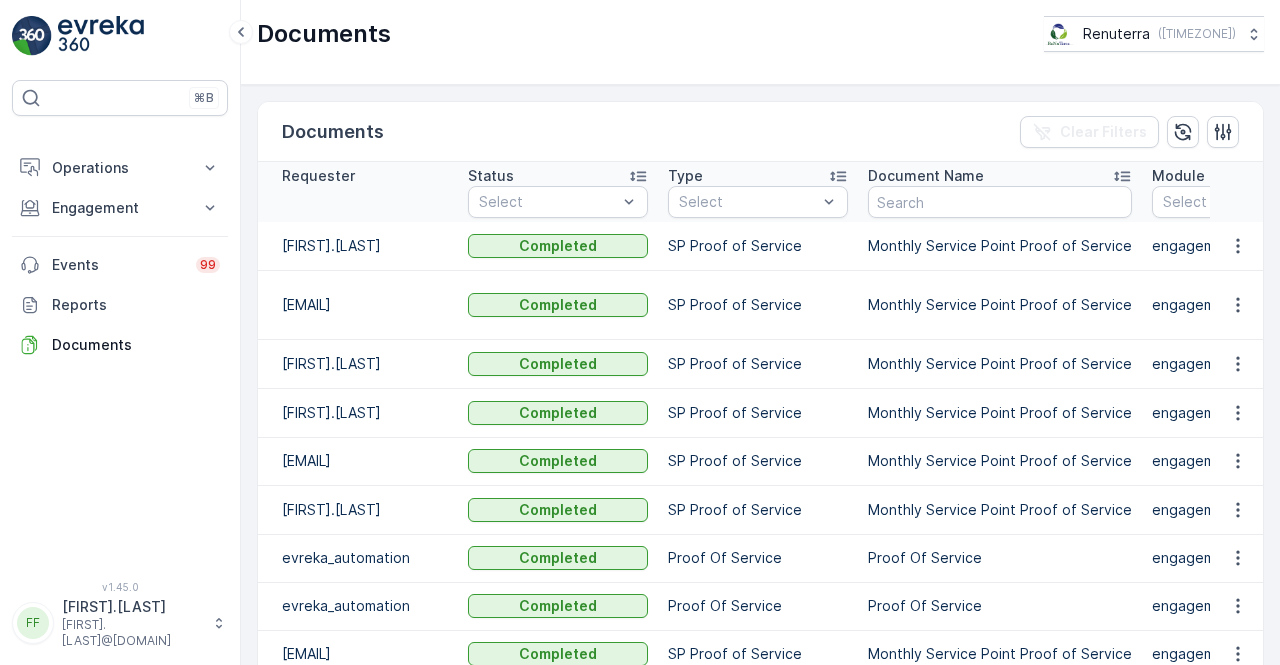 click on "Documents Renuterra ( +04:00 )" at bounding box center [760, 34] 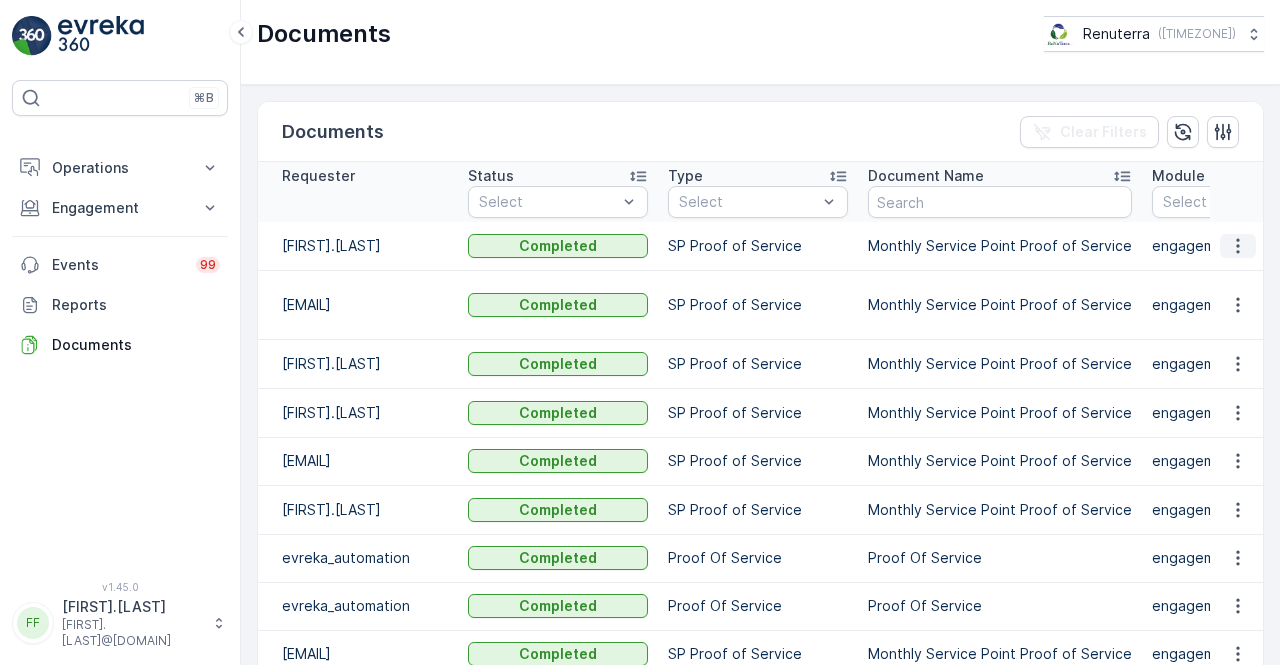 click at bounding box center (1238, 246) 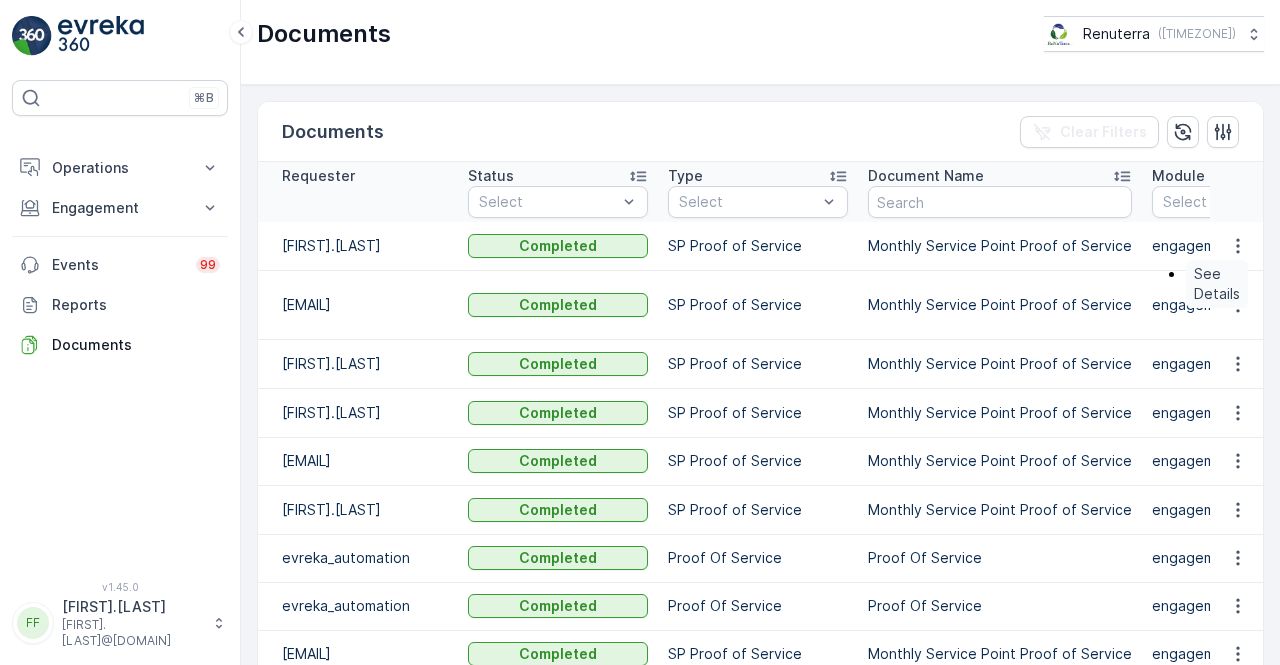click on "See Details" at bounding box center [1217, 284] 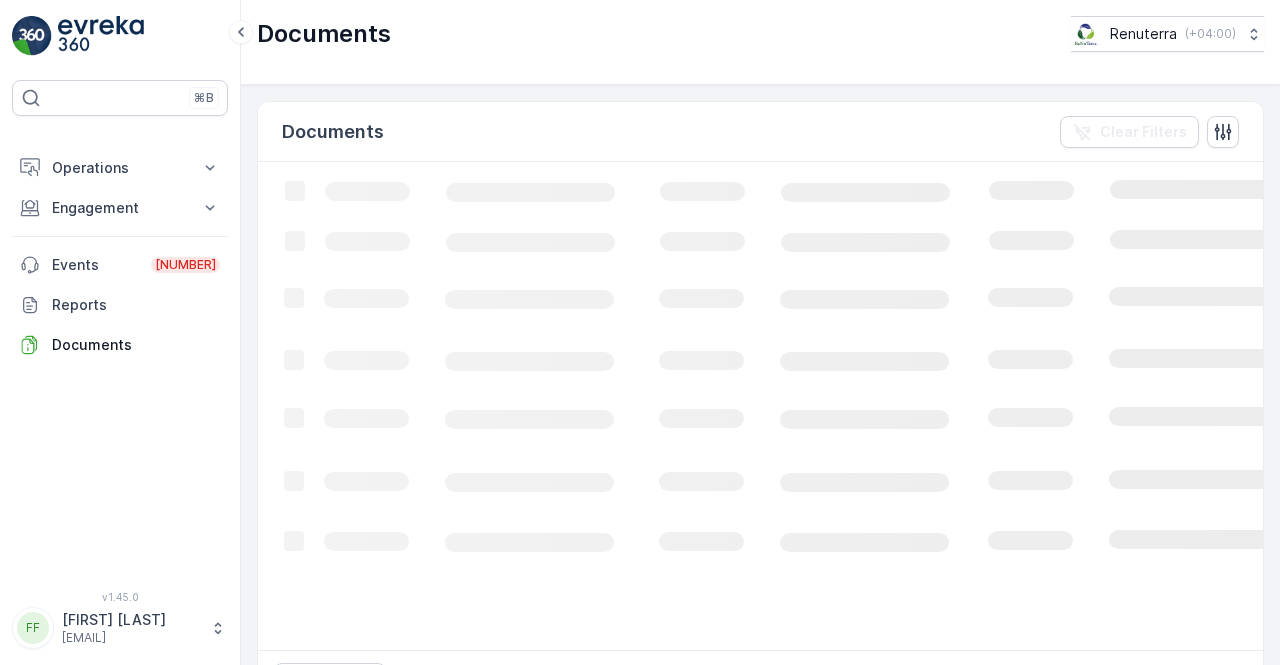 scroll, scrollTop: 0, scrollLeft: 0, axis: both 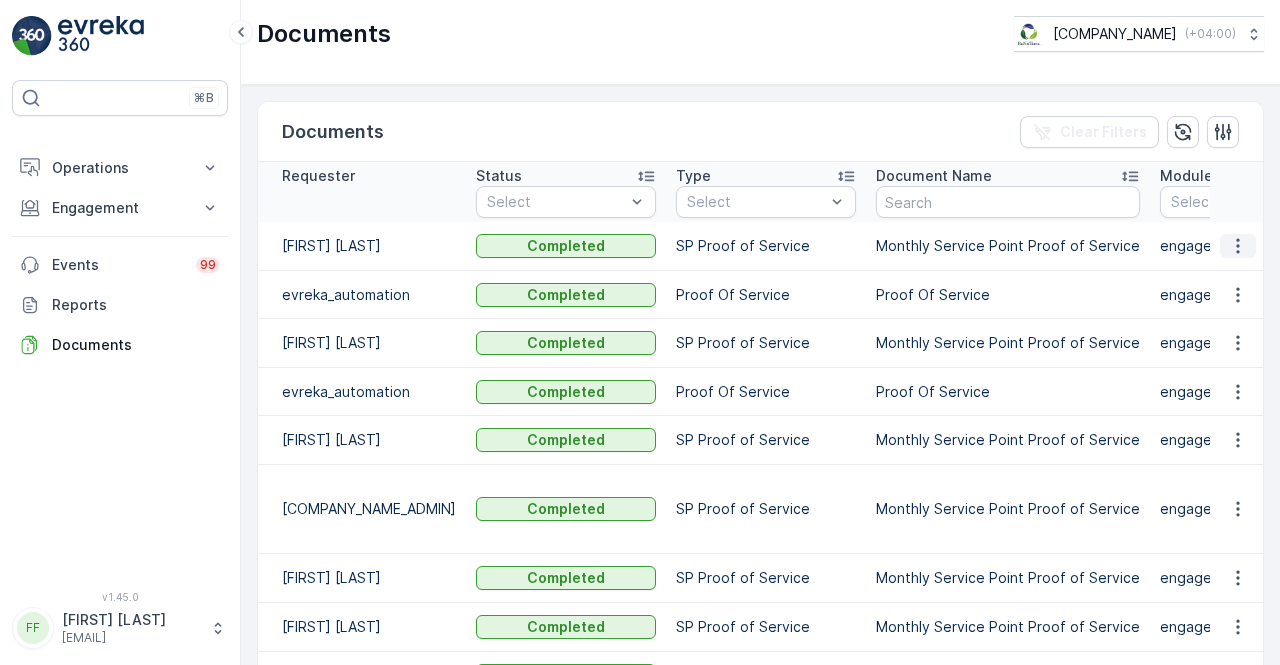 click at bounding box center [1238, 246] 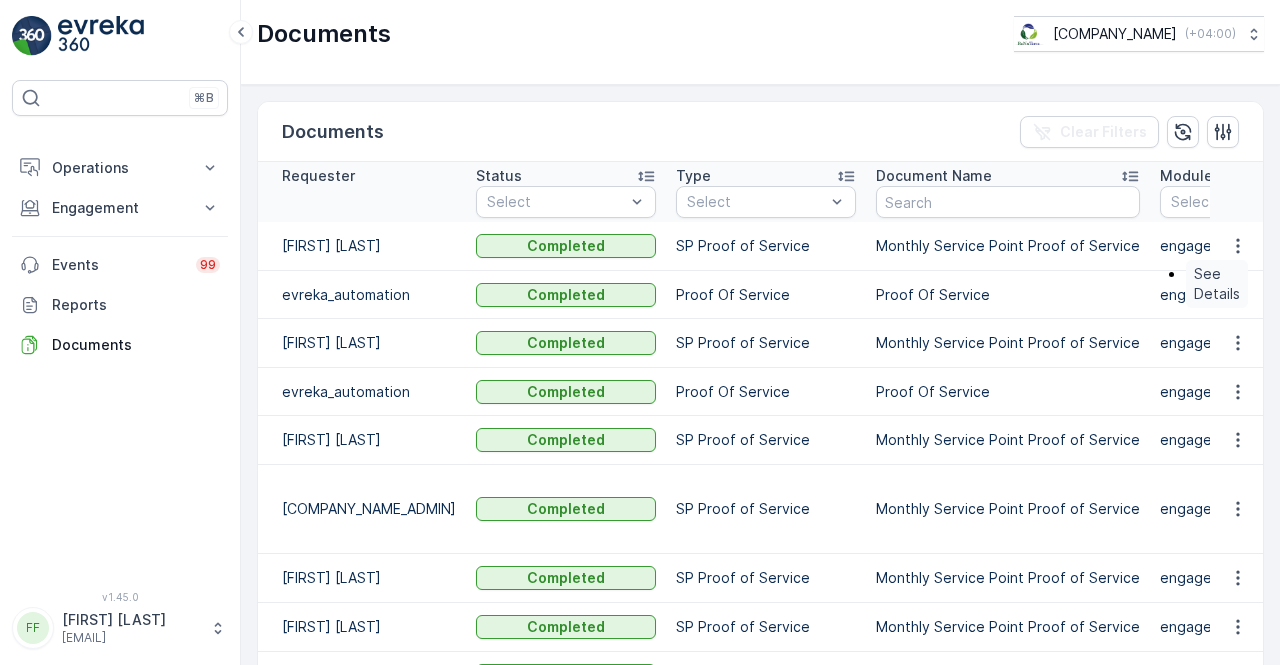 click on "See Details" at bounding box center [1217, 284] 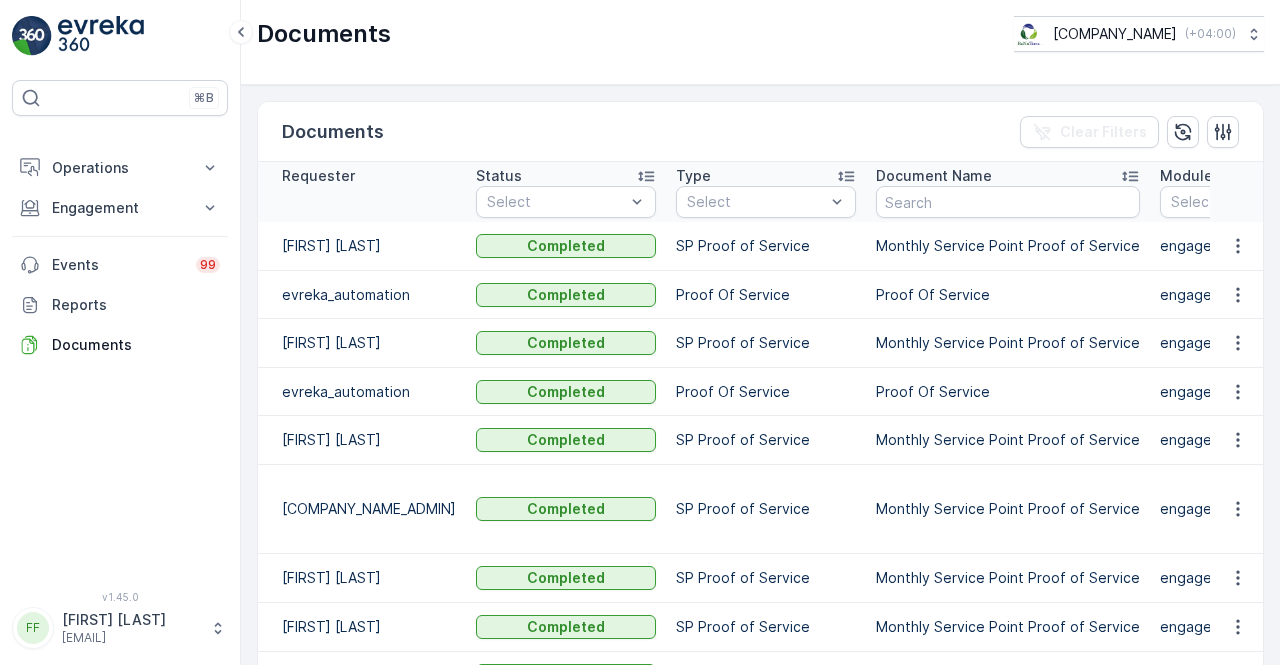click on "Documents Renuterra ( +04:00 )" at bounding box center (760, 42) 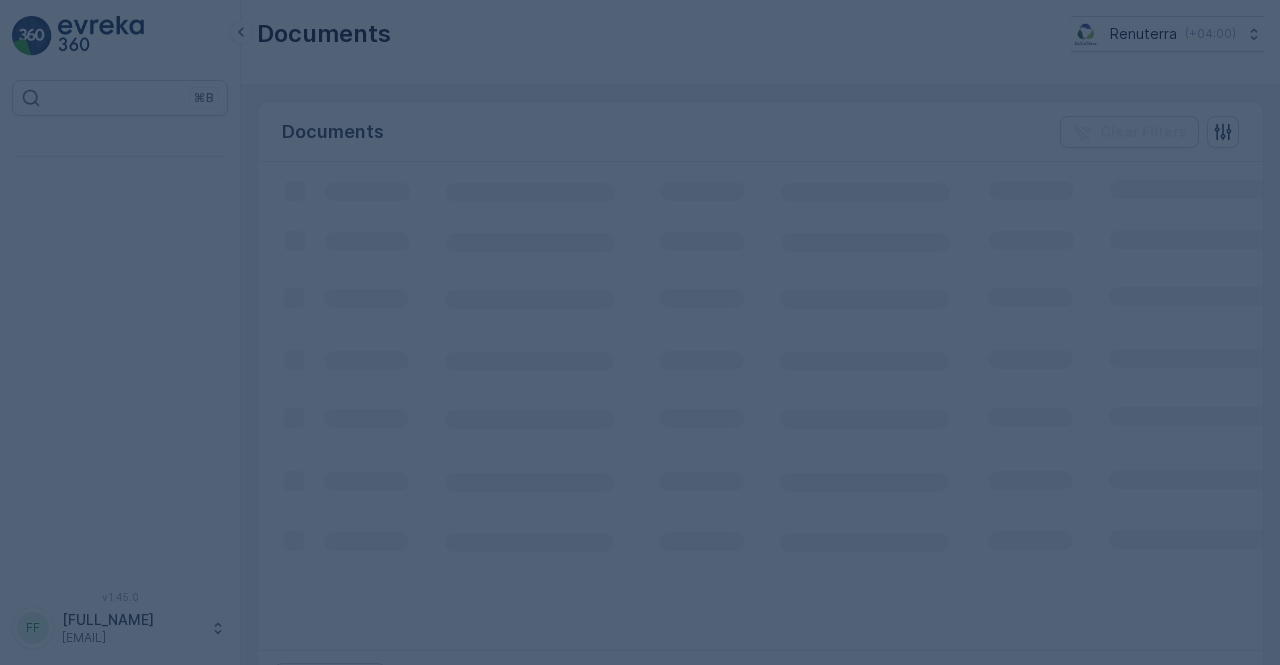 scroll, scrollTop: 0, scrollLeft: 0, axis: both 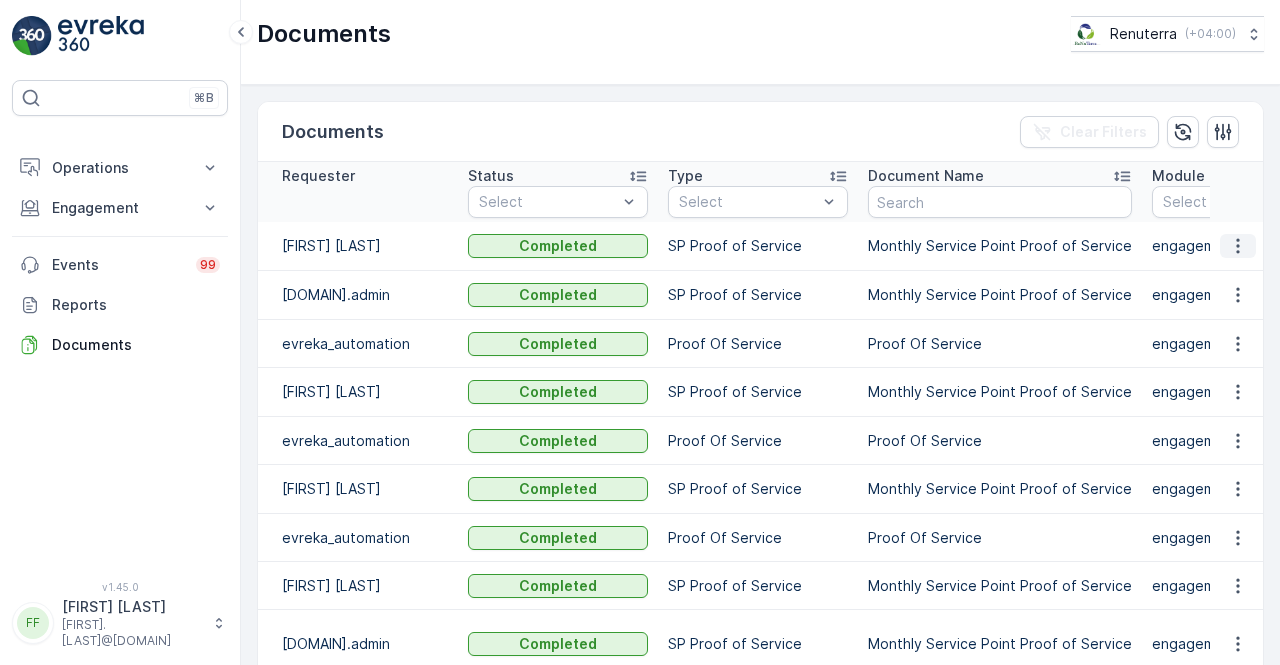 click at bounding box center (1238, 246) 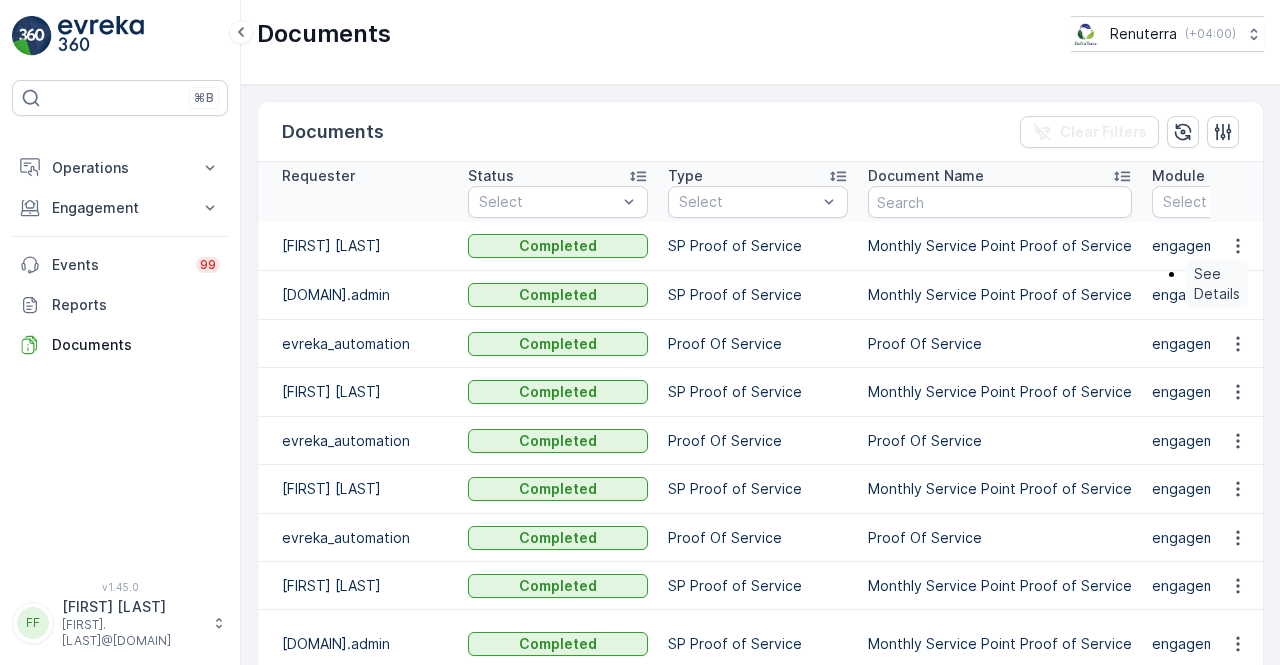 click on "See Details" at bounding box center (1217, 284) 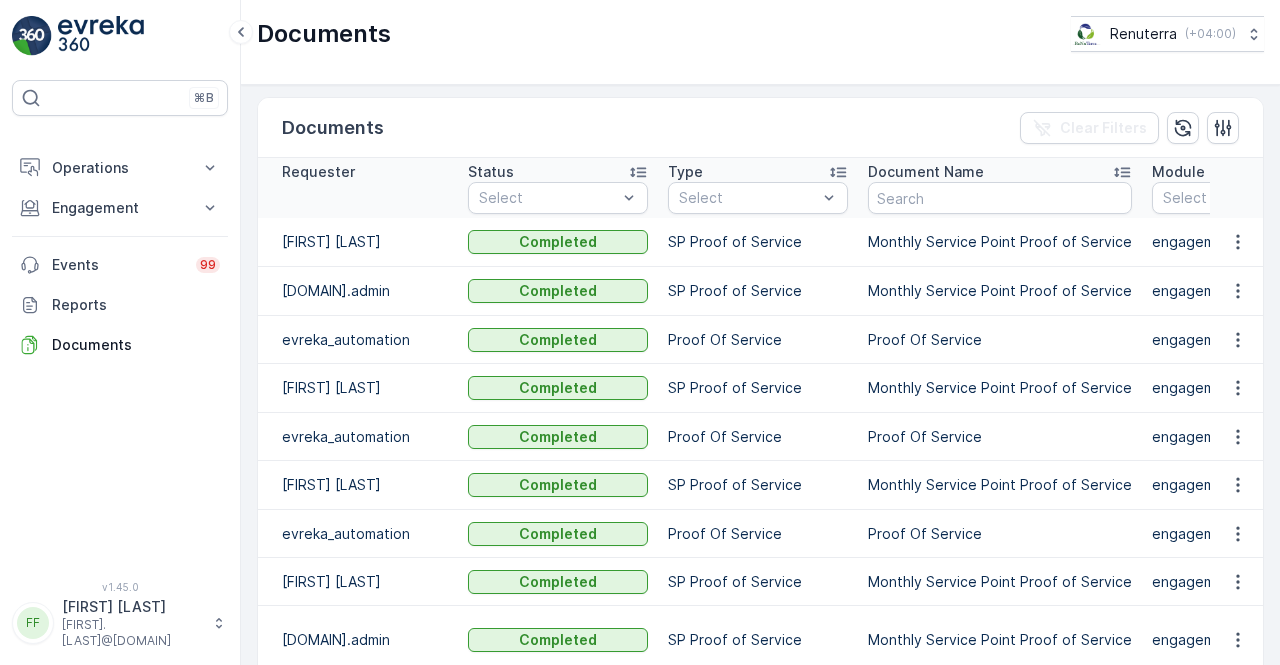 scroll, scrollTop: 0, scrollLeft: 0, axis: both 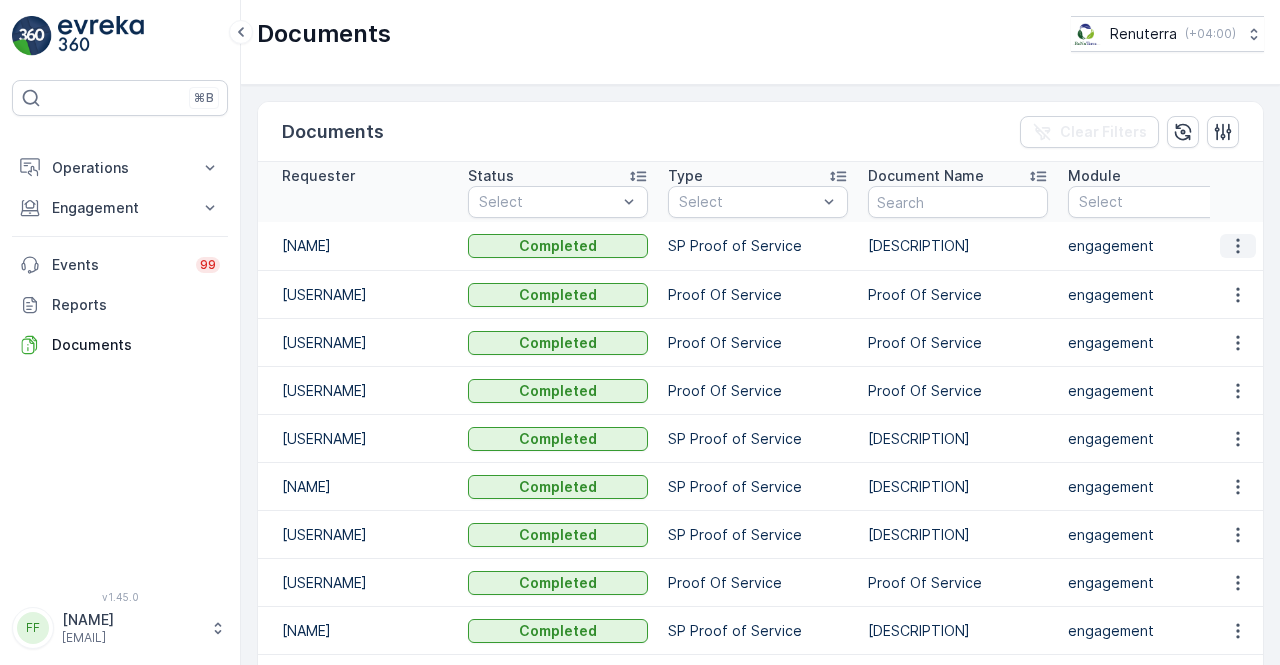 click at bounding box center [1238, 256] 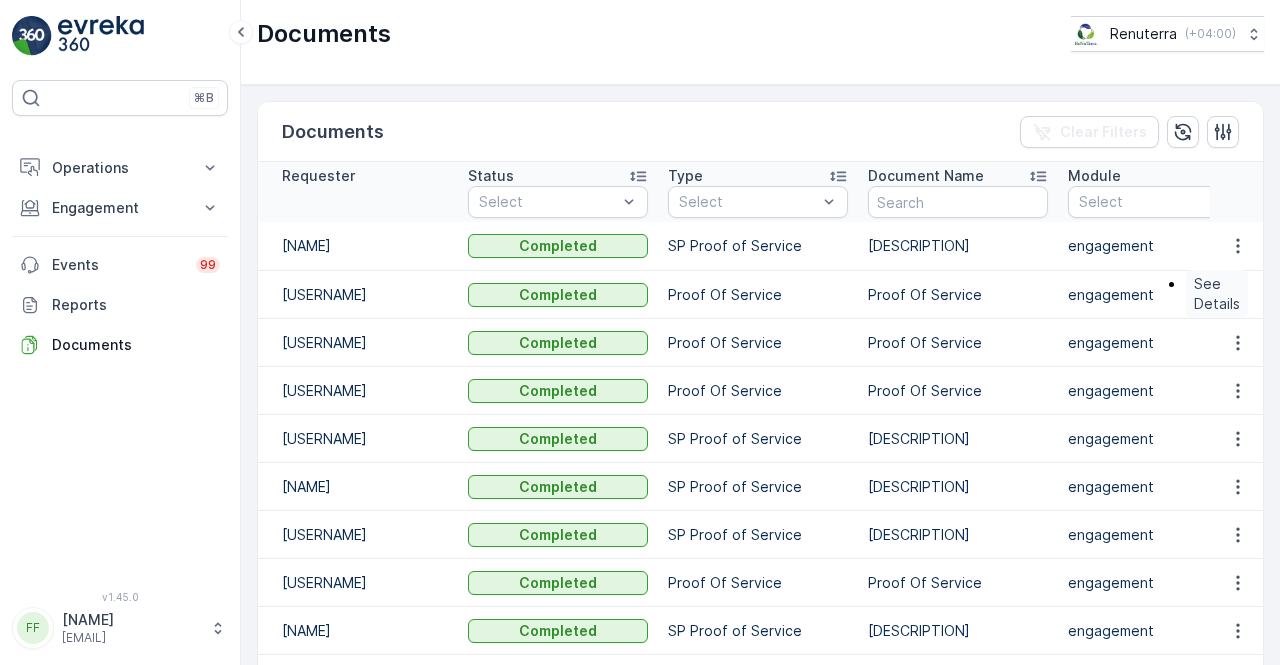 click on "See Details" at bounding box center [1217, 294] 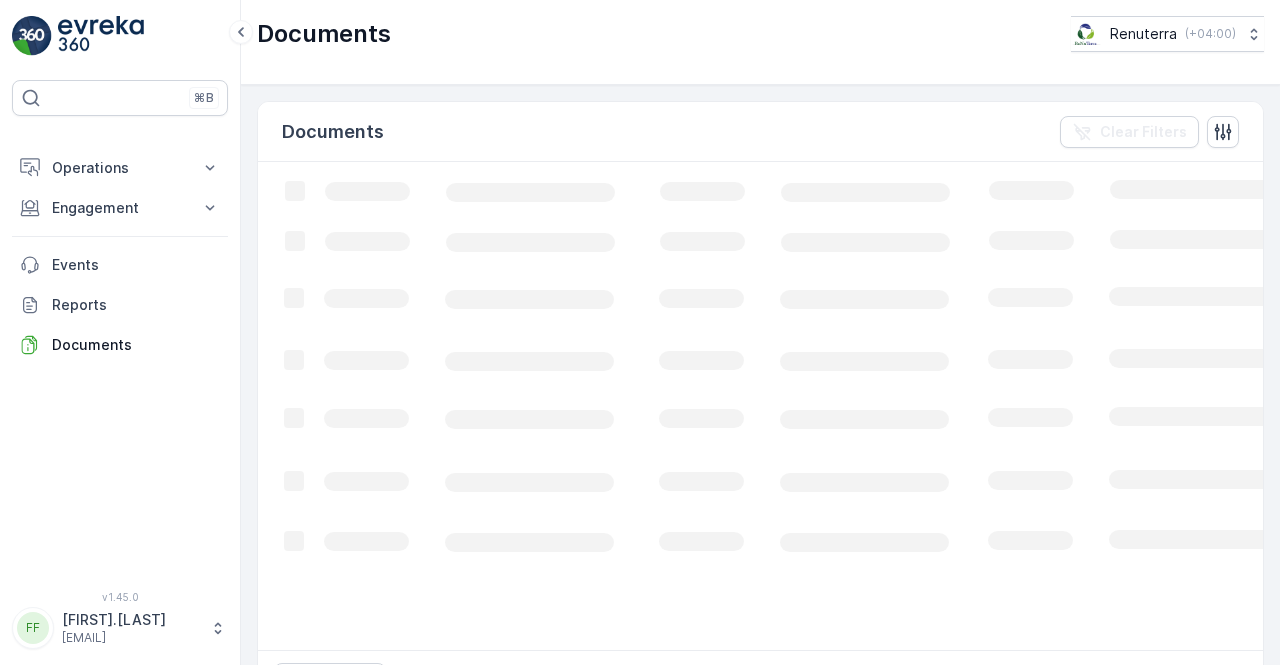 scroll, scrollTop: 0, scrollLeft: 0, axis: both 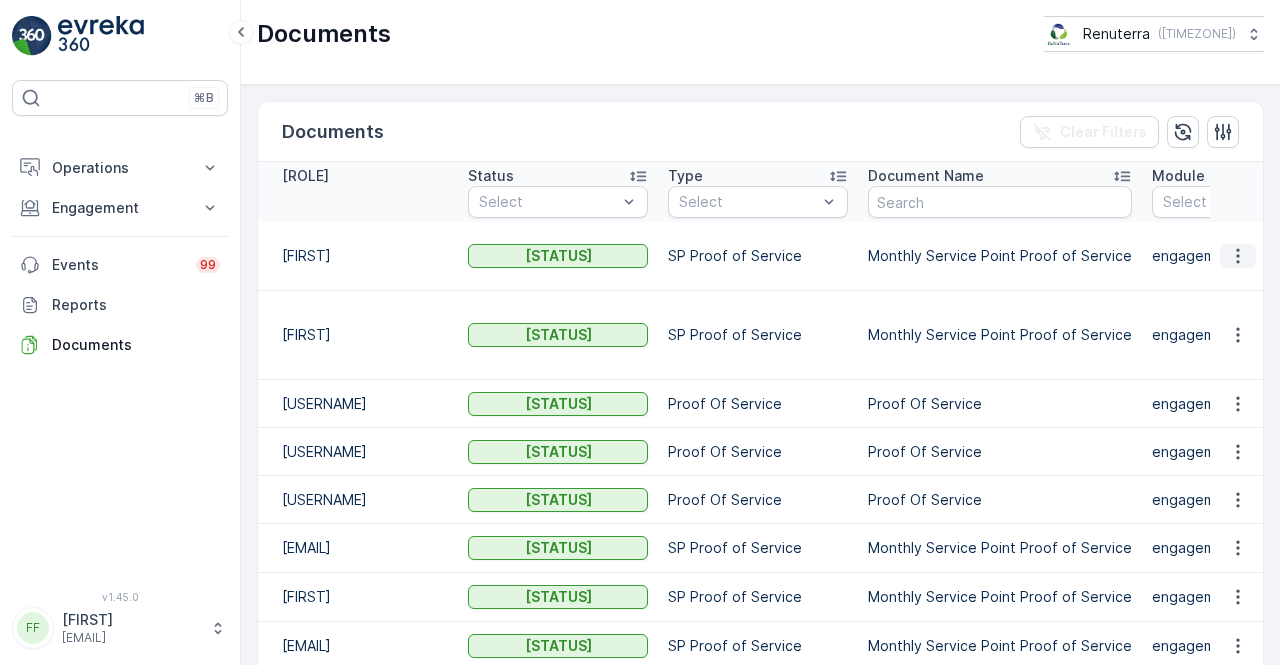 click at bounding box center (1238, 256) 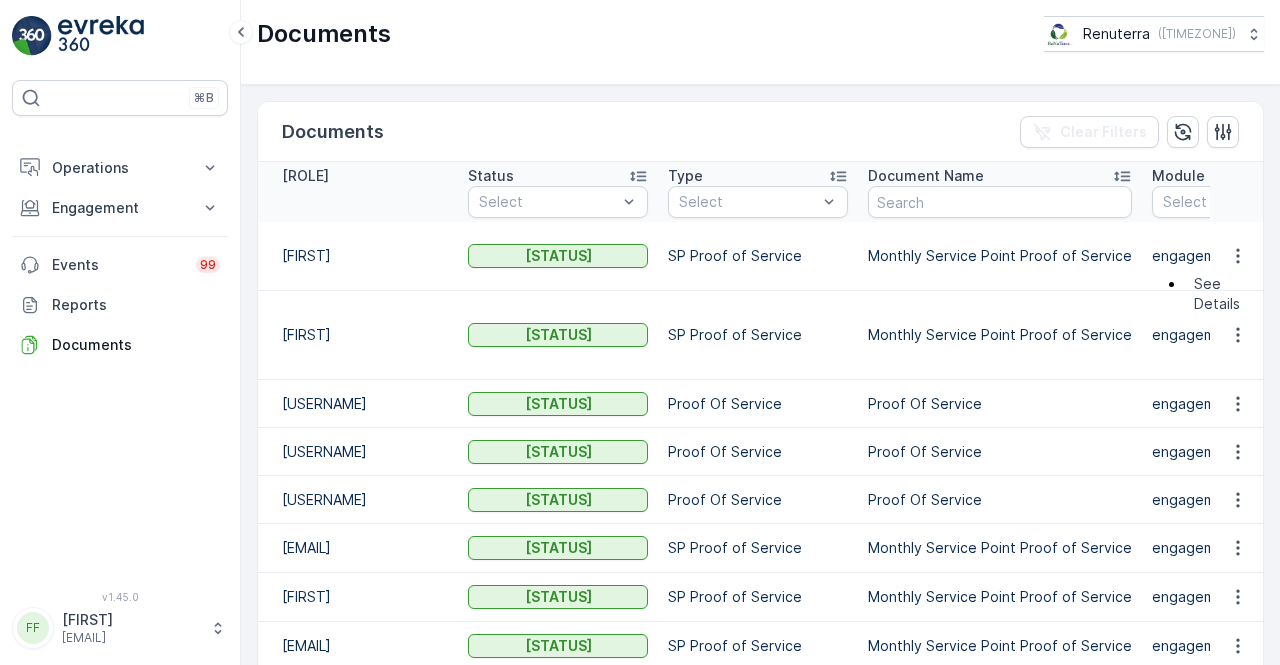 click on "See Details" at bounding box center [1217, 294] 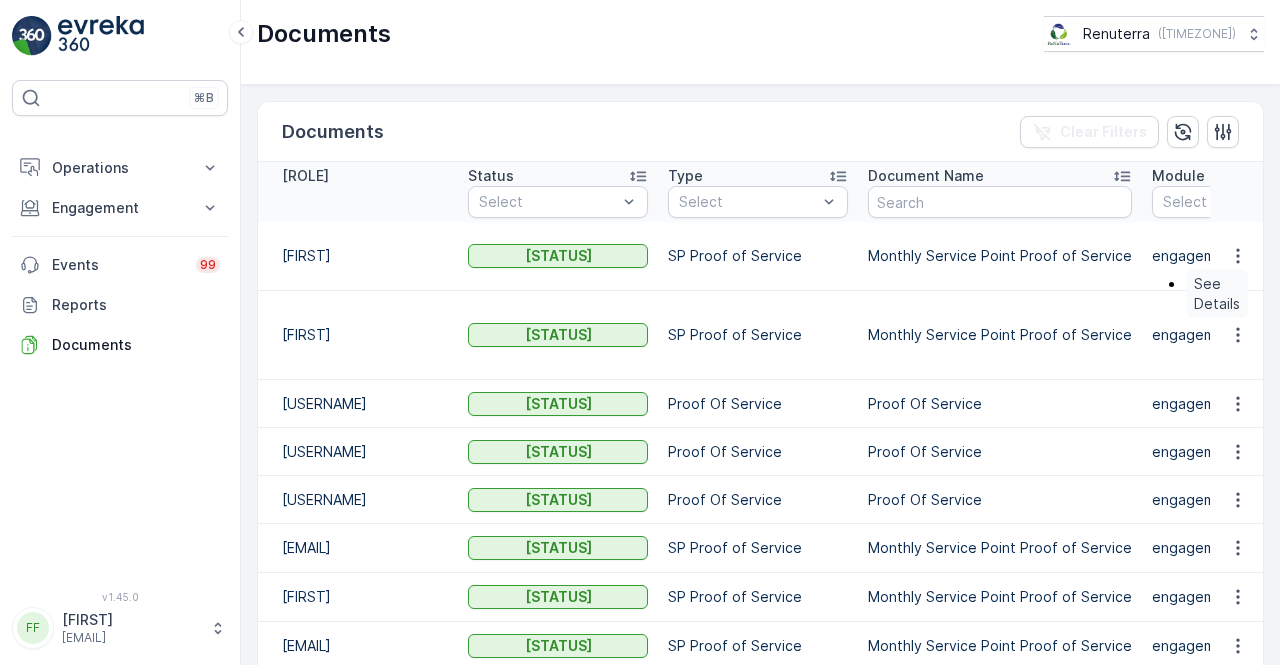 click on "See Details" at bounding box center (1217, 294) 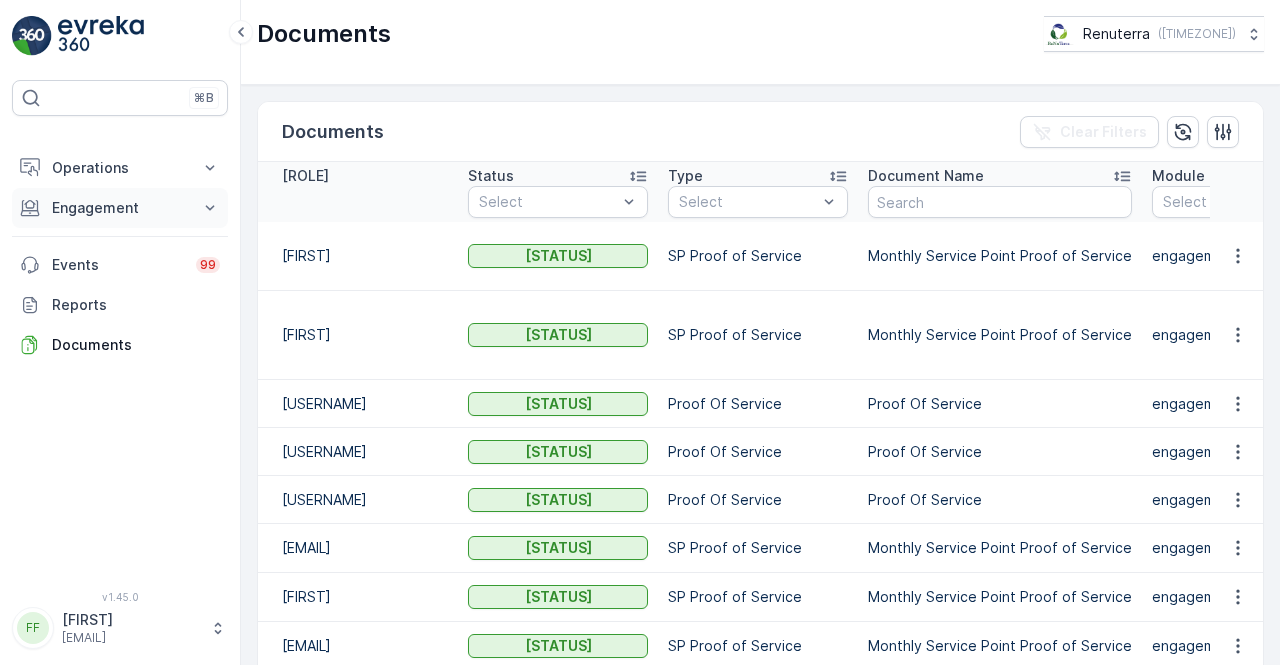 click on "Engagement" at bounding box center [120, 168] 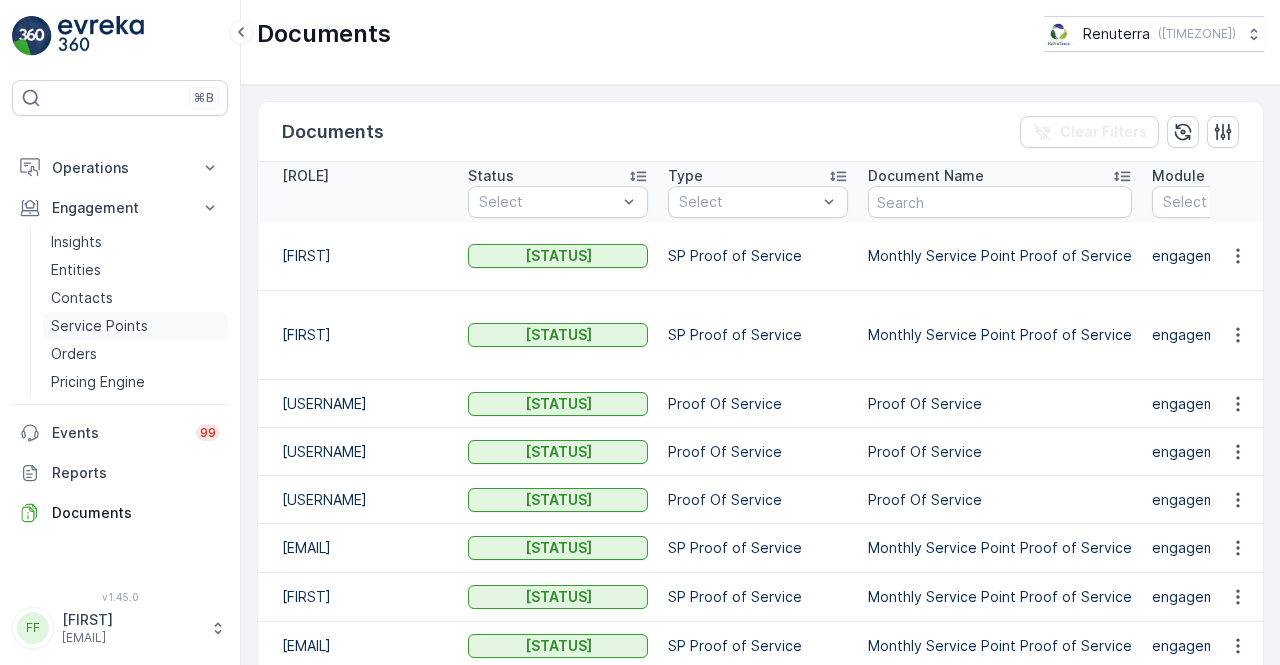 click on "Service Points" at bounding box center [99, 326] 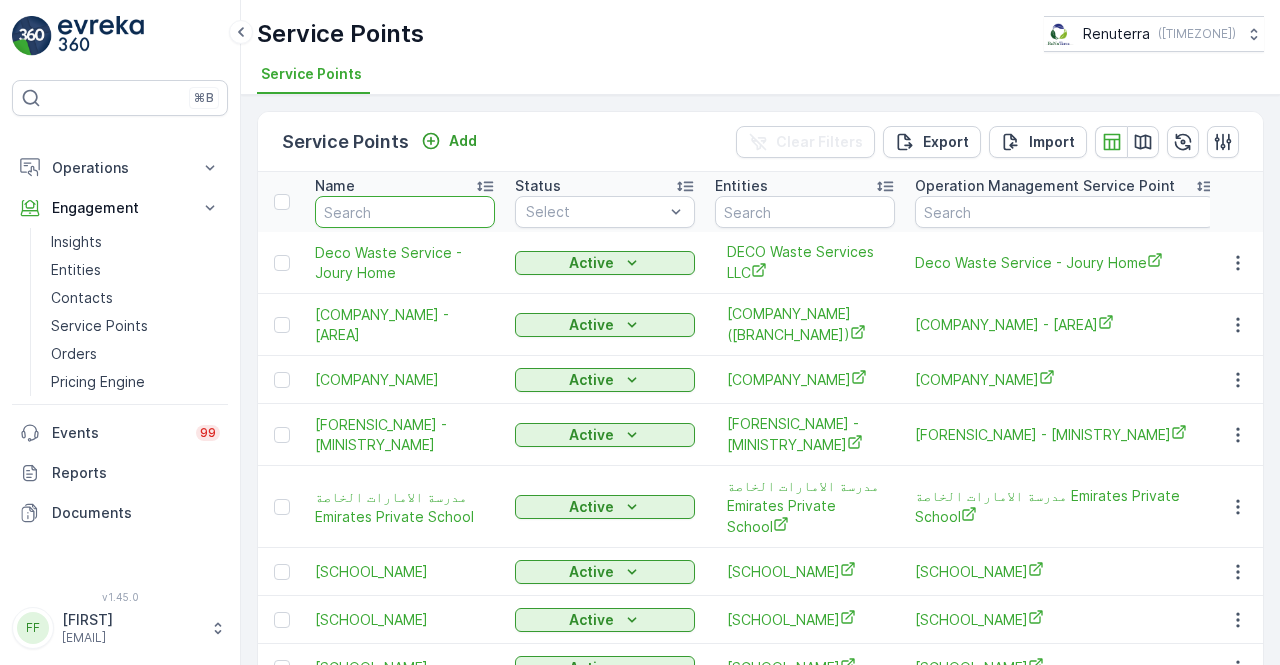 click at bounding box center [405, 212] 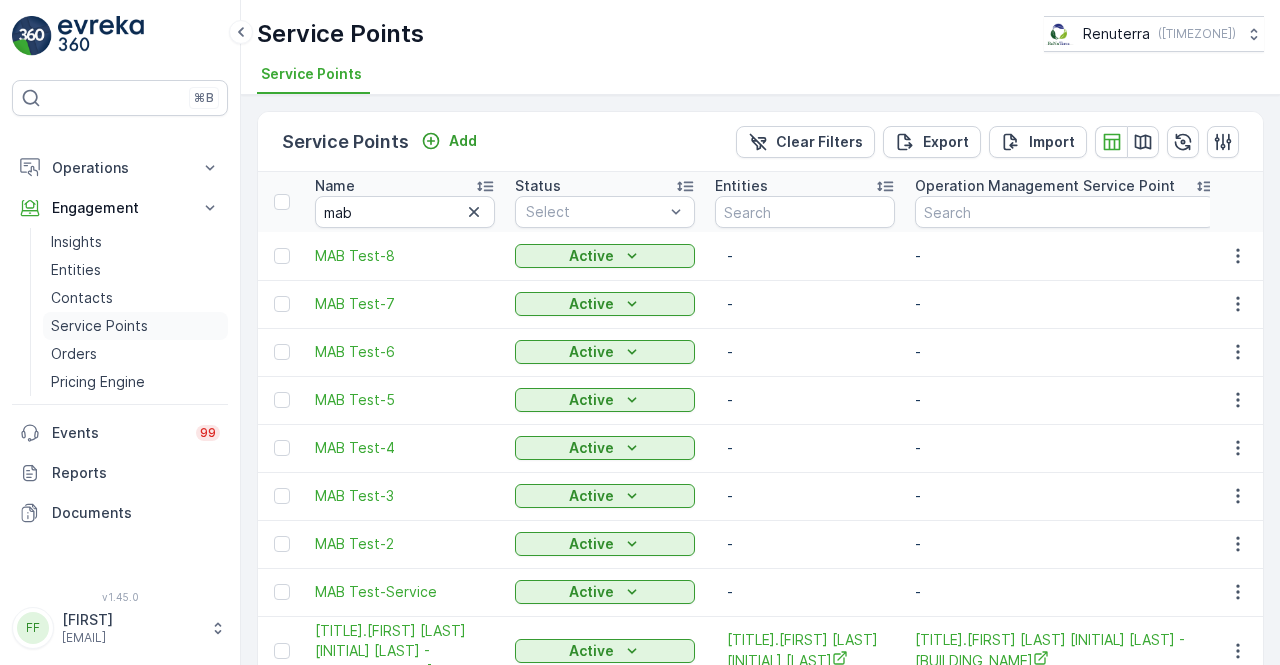 click on "Service Points" at bounding box center (135, 326) 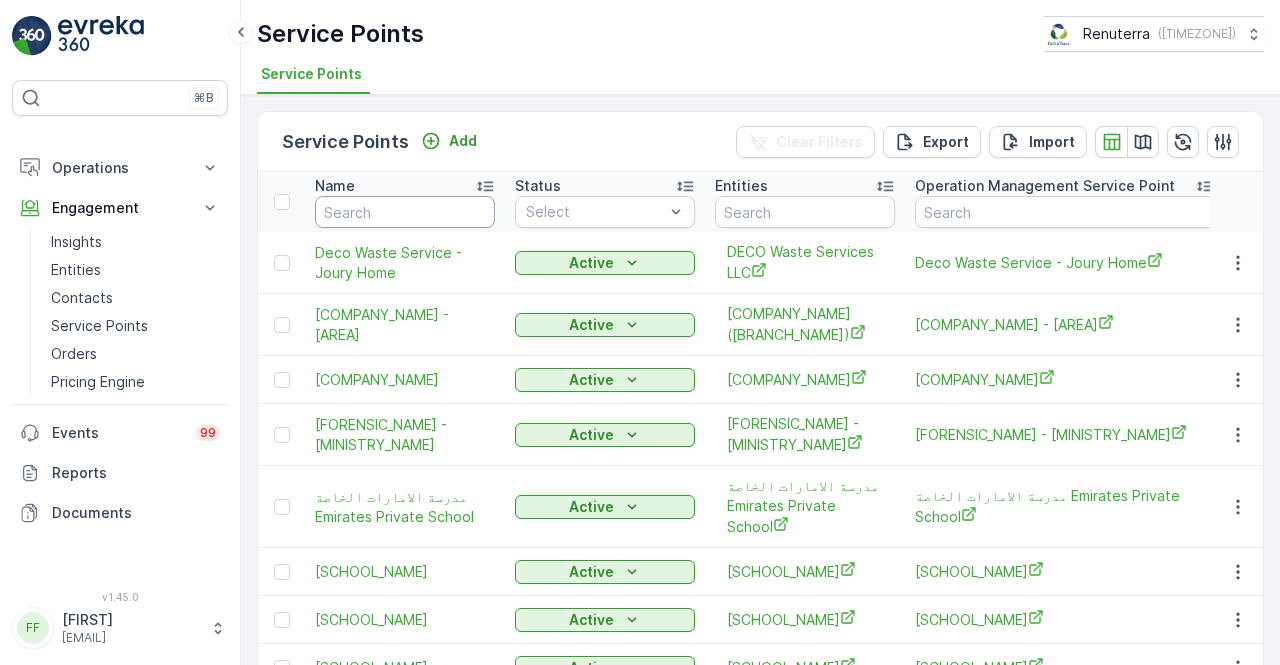 click at bounding box center [405, 212] 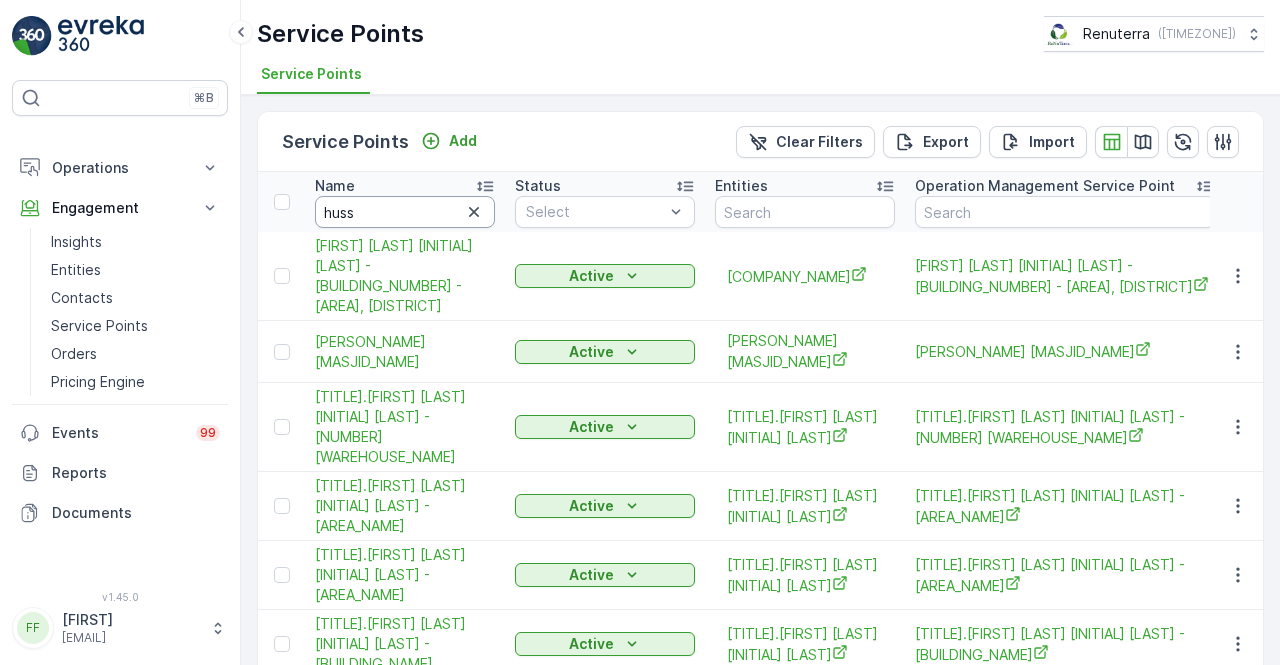 click on "[FIRST_NAME]" at bounding box center (405, 212) 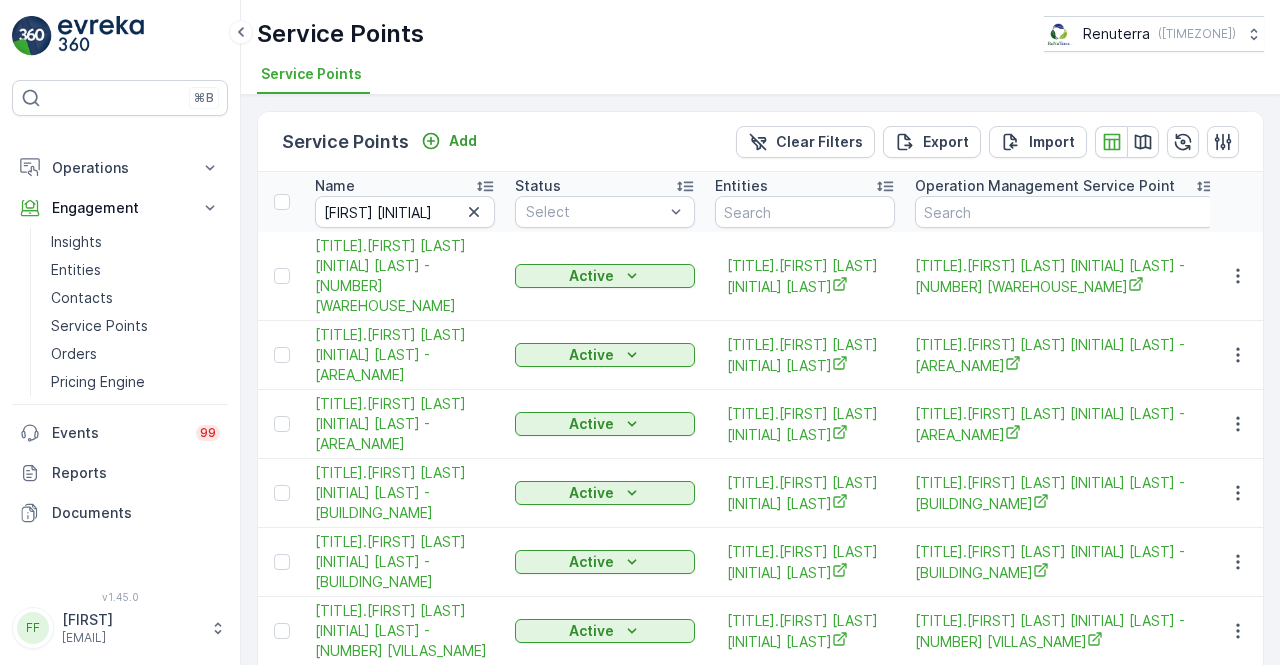 scroll, scrollTop: 100, scrollLeft: 0, axis: vertical 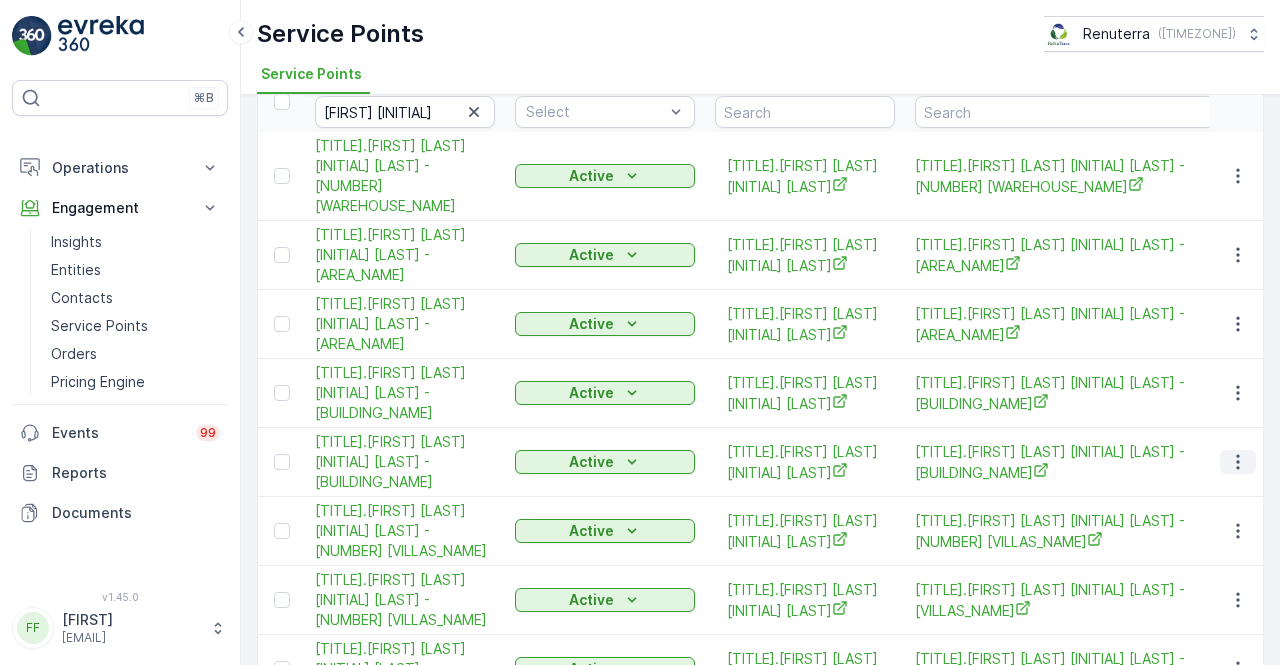 click at bounding box center (1238, 435) 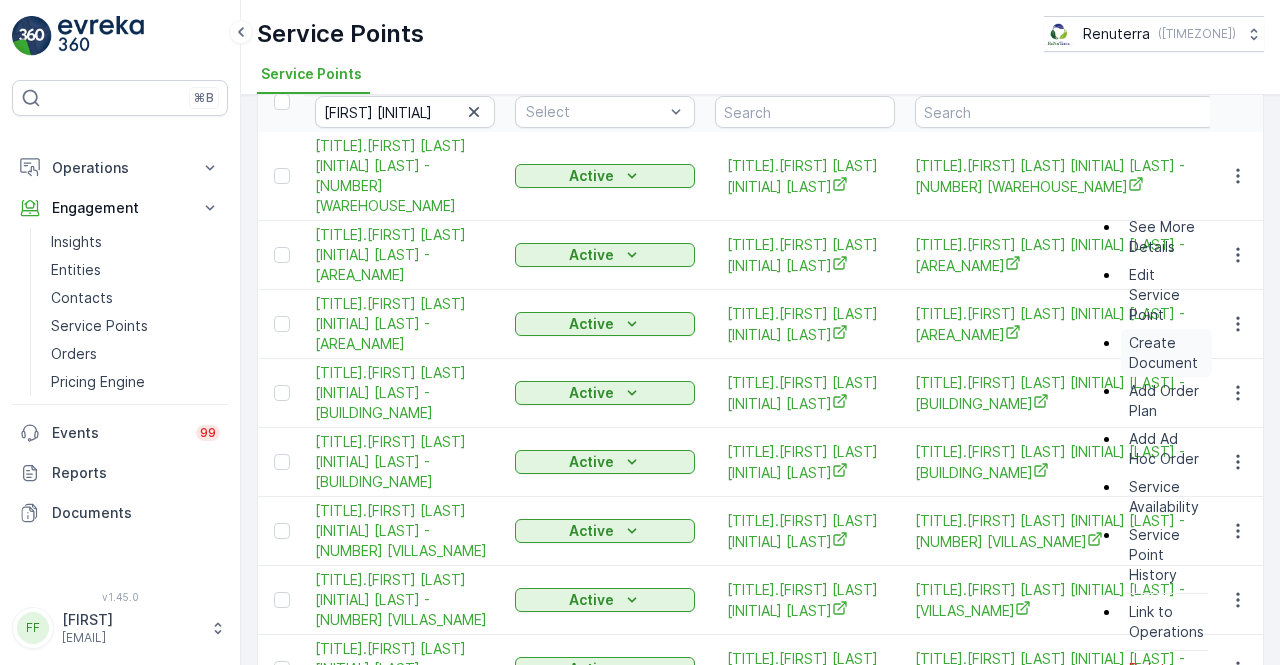 click on "Create Document" at bounding box center [1166, 353] 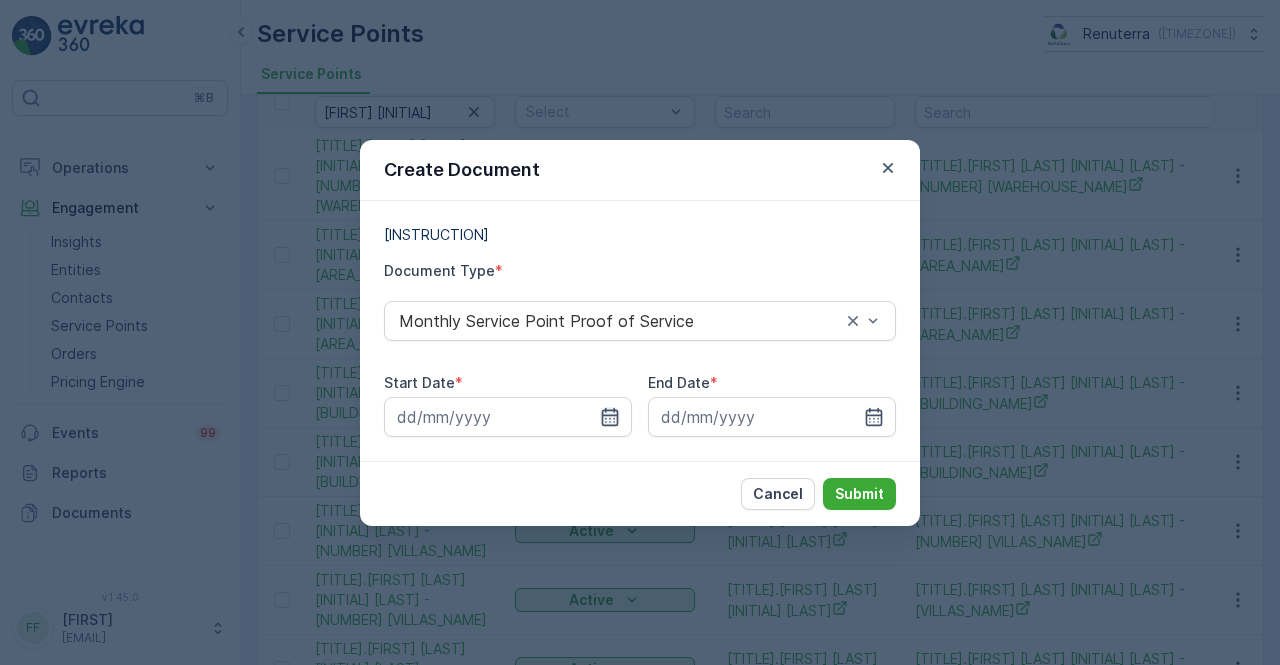 click at bounding box center (610, 417) 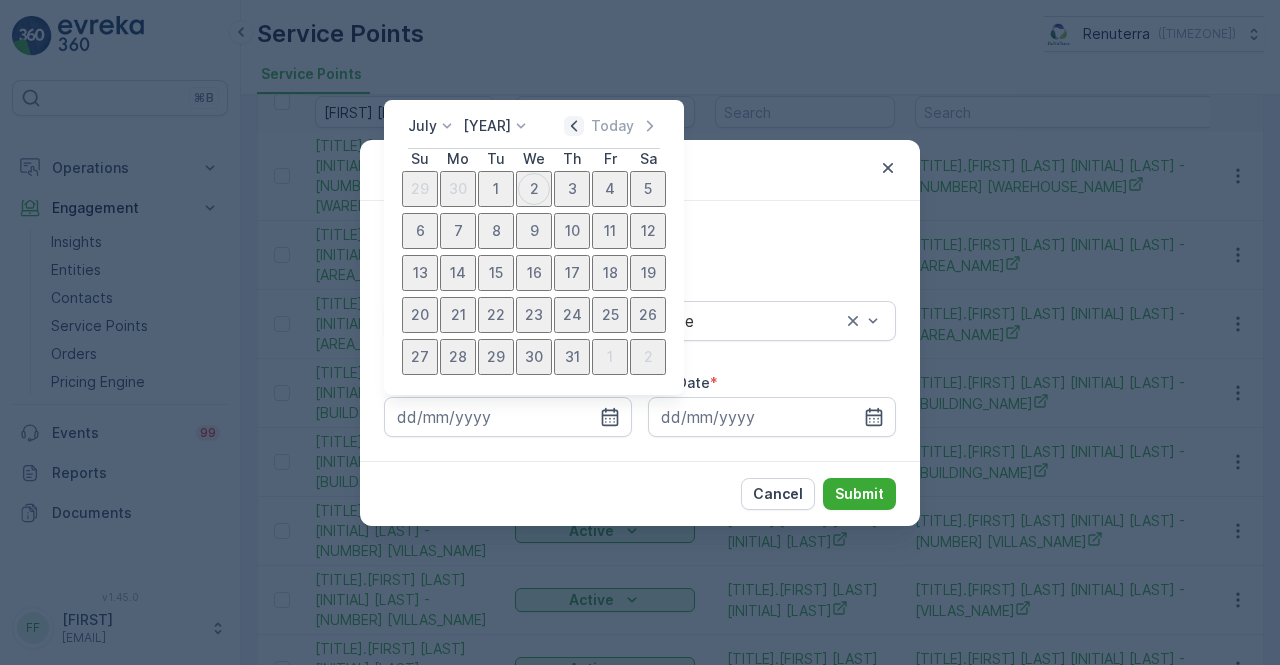 click at bounding box center [574, 126] 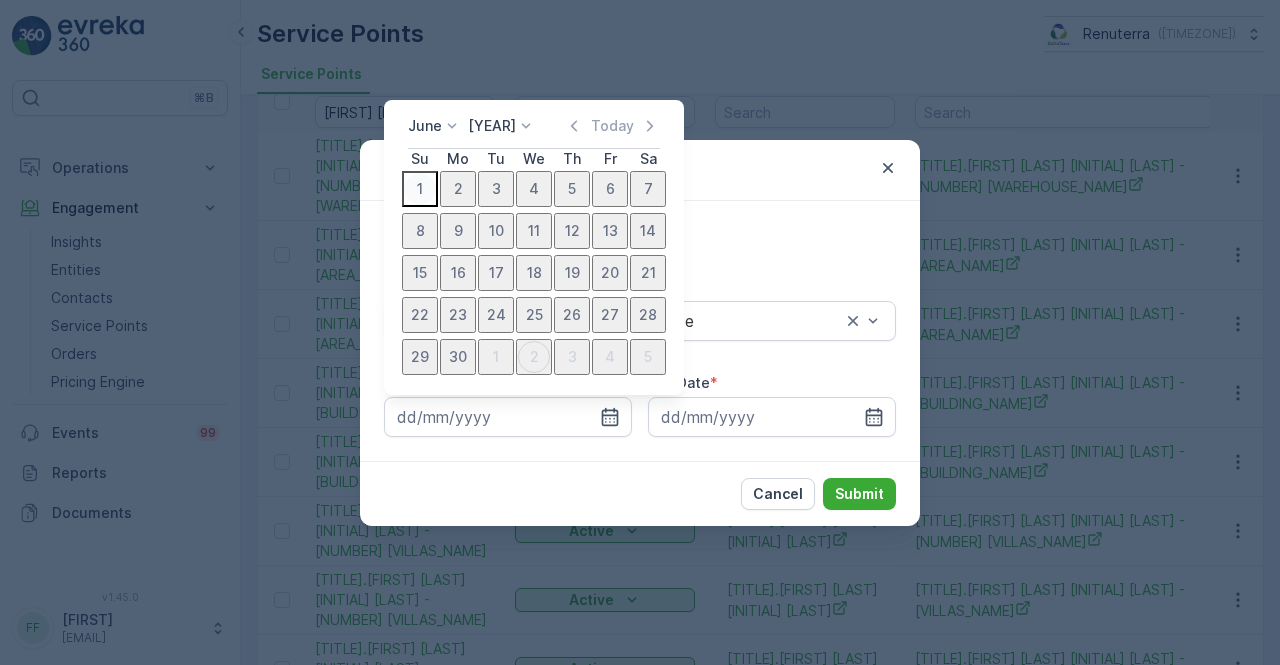 click on "1" at bounding box center [420, 189] 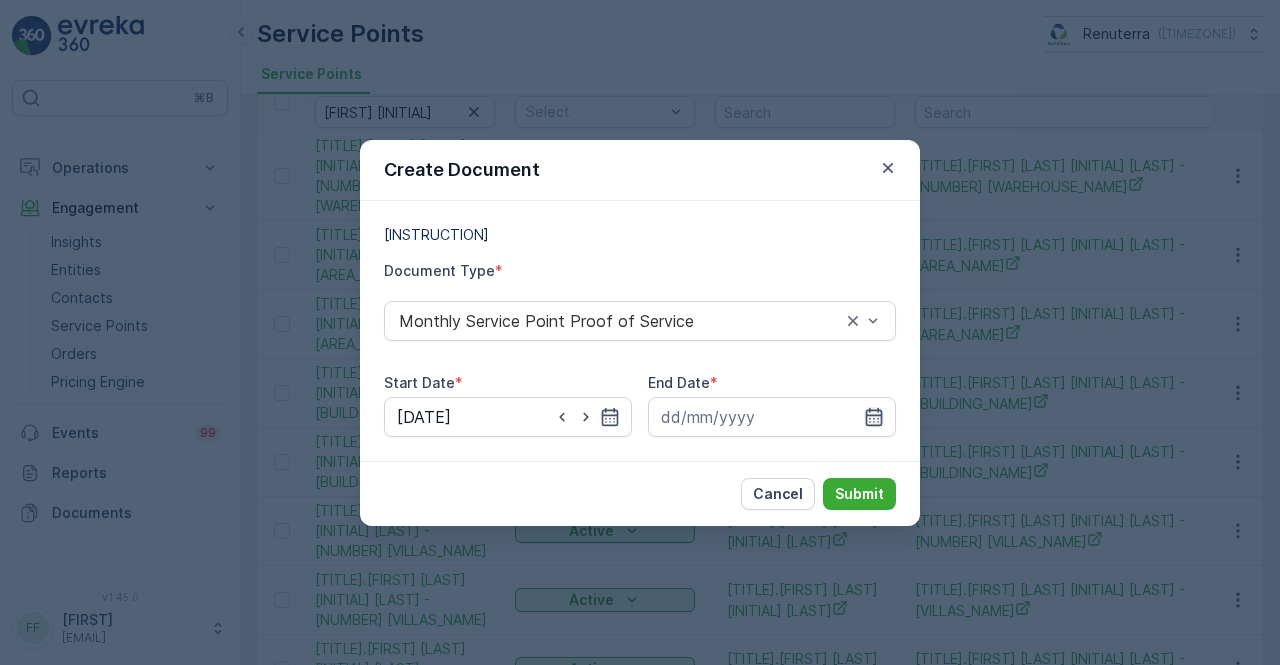 click at bounding box center [610, 416] 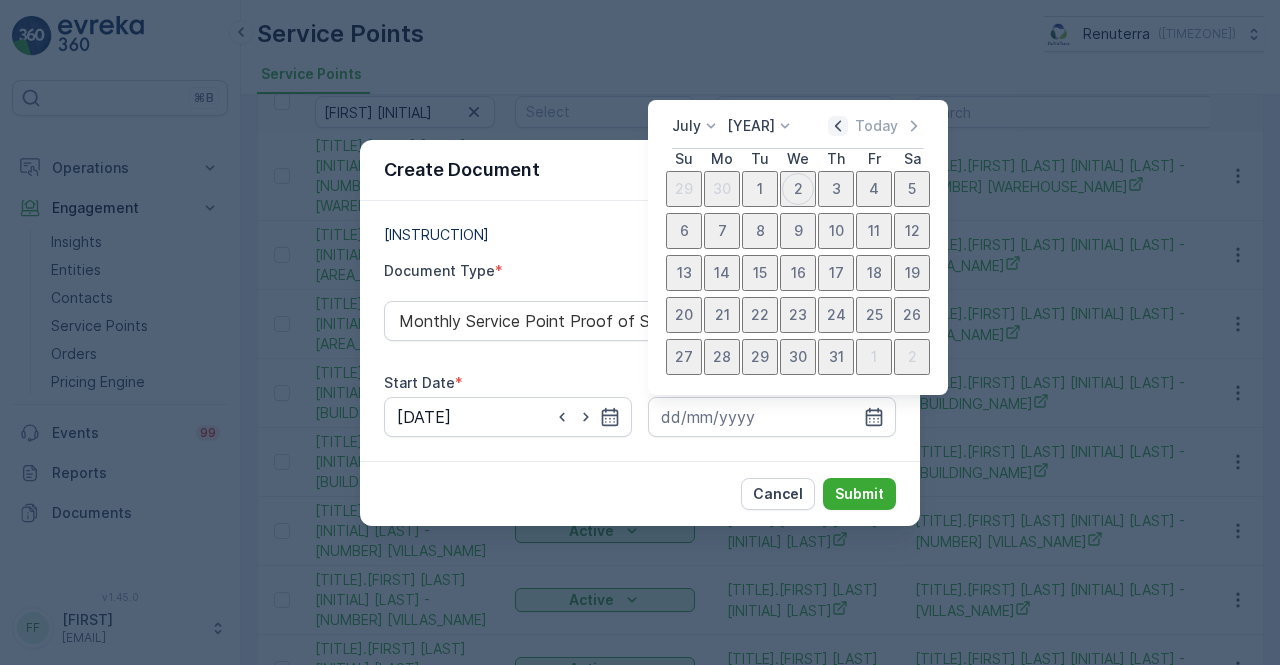 click at bounding box center (838, 126) 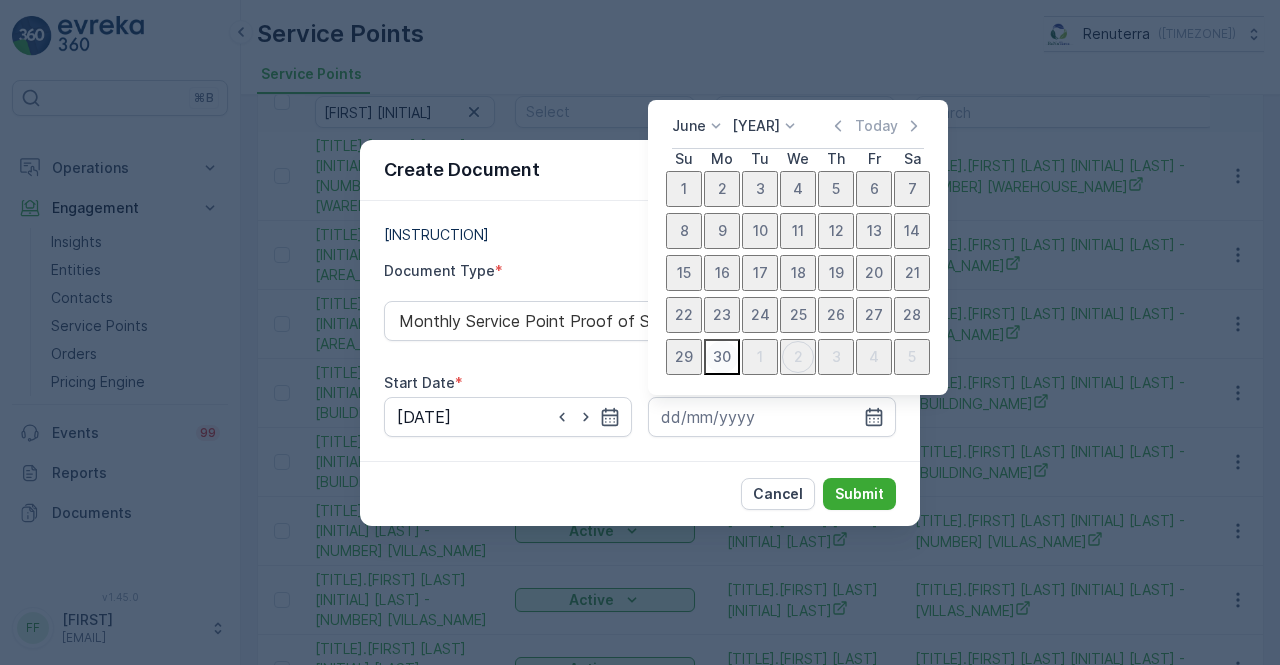 click on "30" at bounding box center [722, 357] 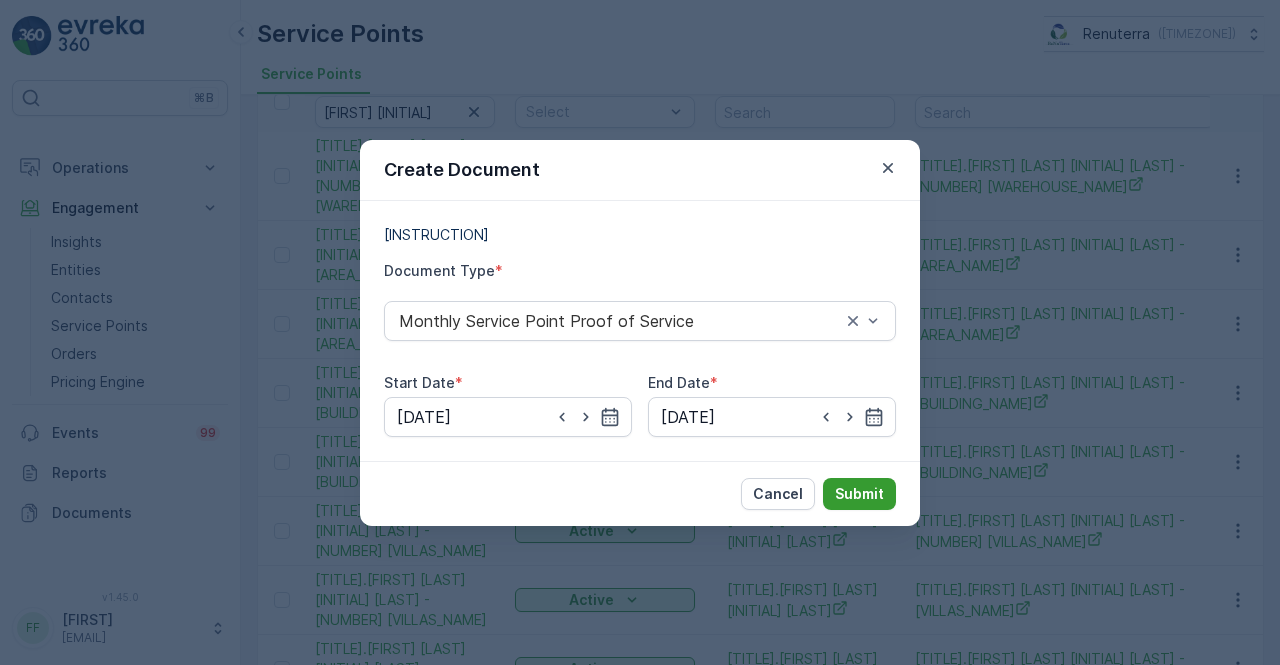 click on "Submit" at bounding box center (859, 494) 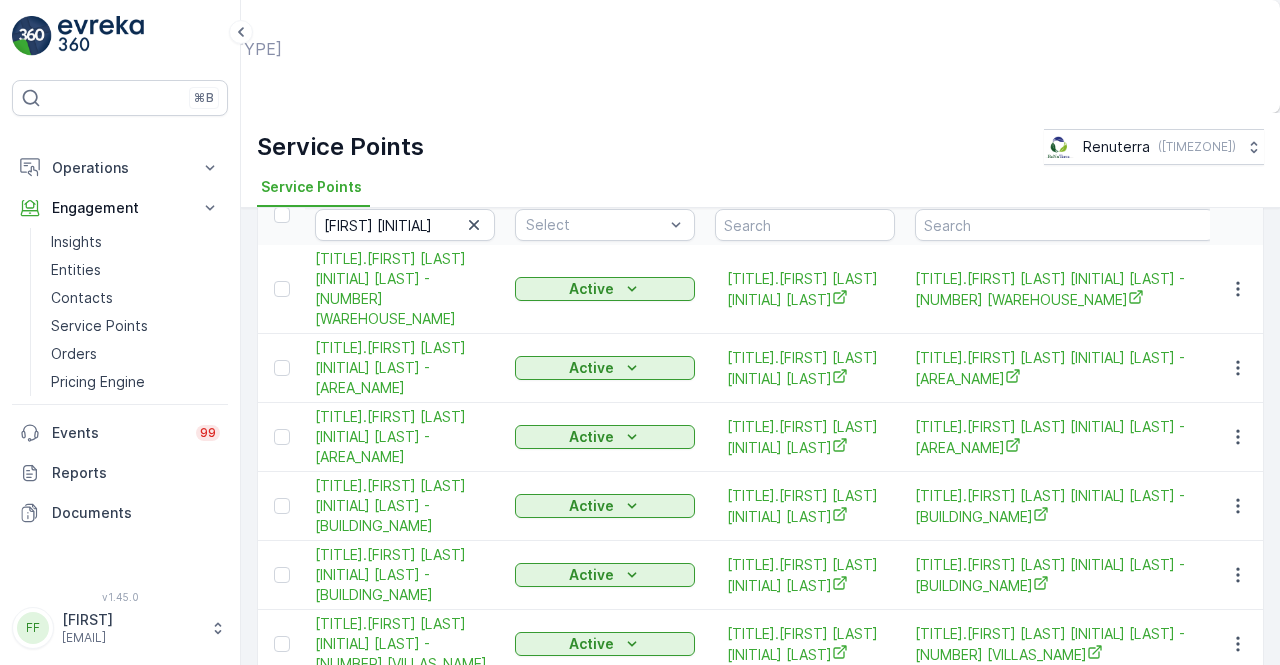 click on "Show Documents" at bounding box center [657, 68] 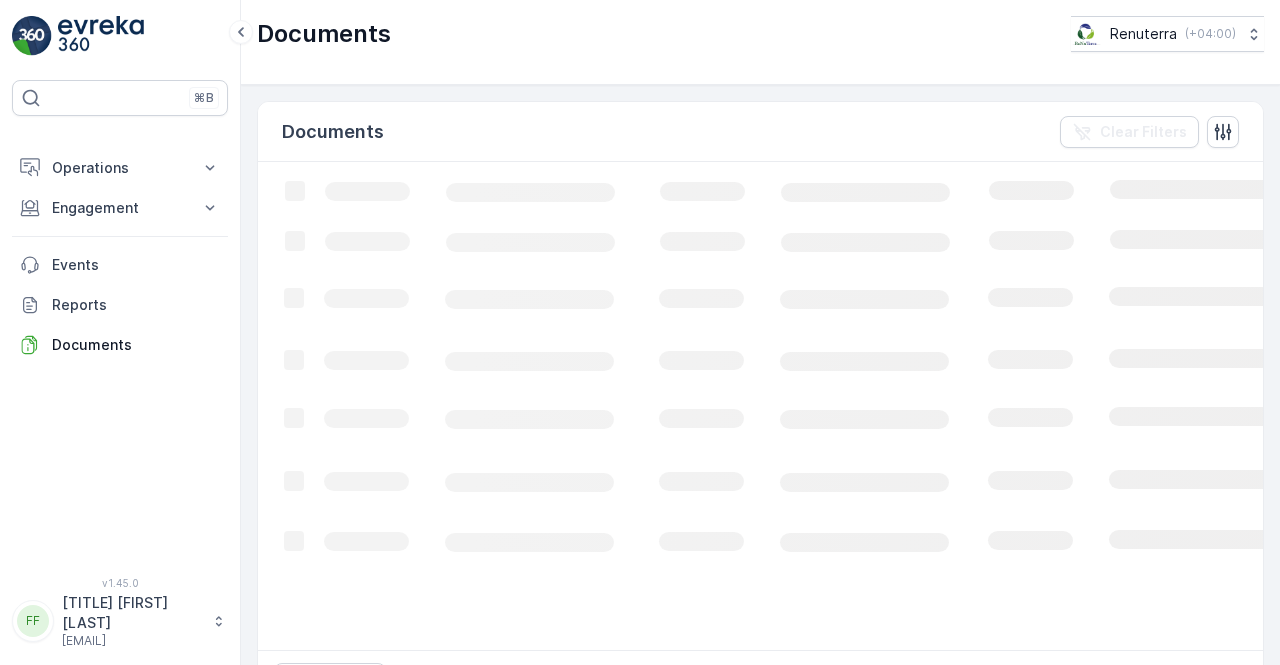 scroll, scrollTop: 0, scrollLeft: 0, axis: both 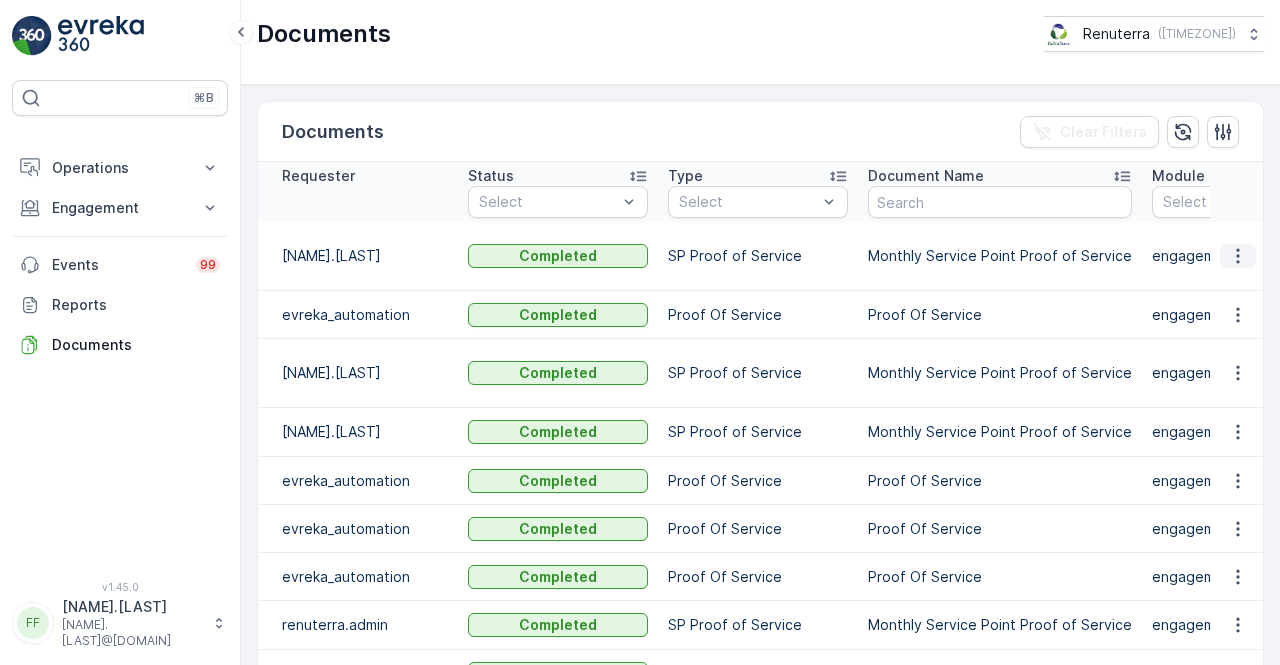 click at bounding box center (1238, 246) 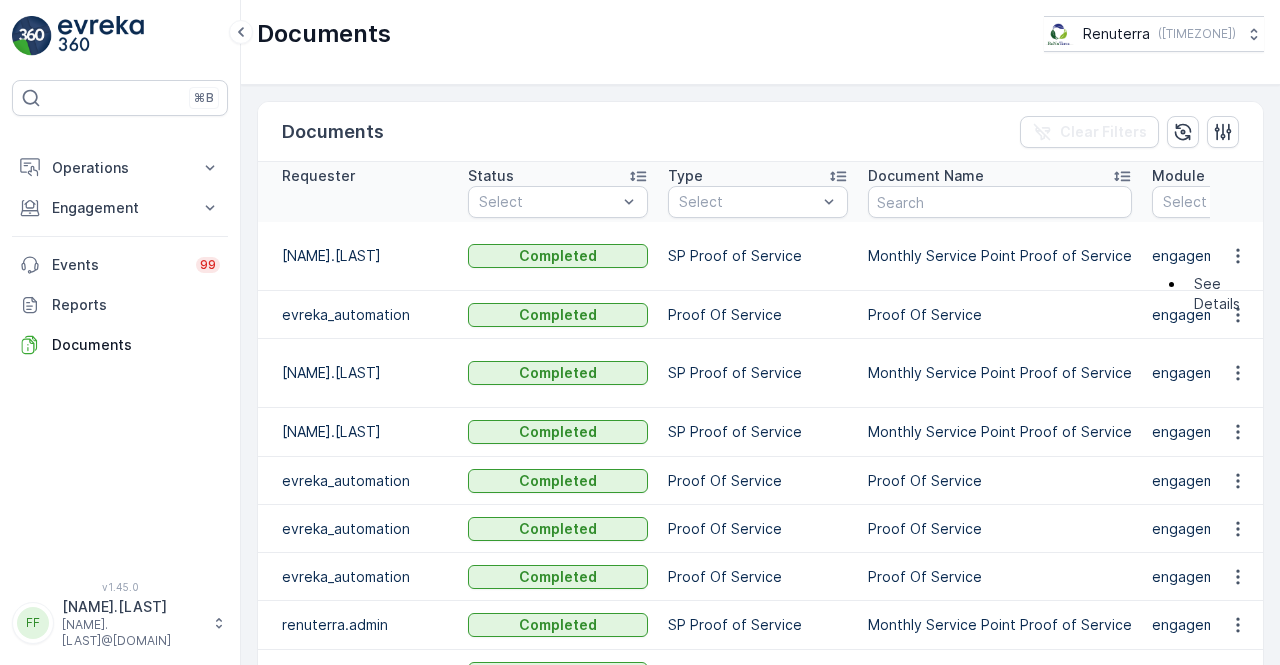 click on "See Details" at bounding box center (1217, 294) 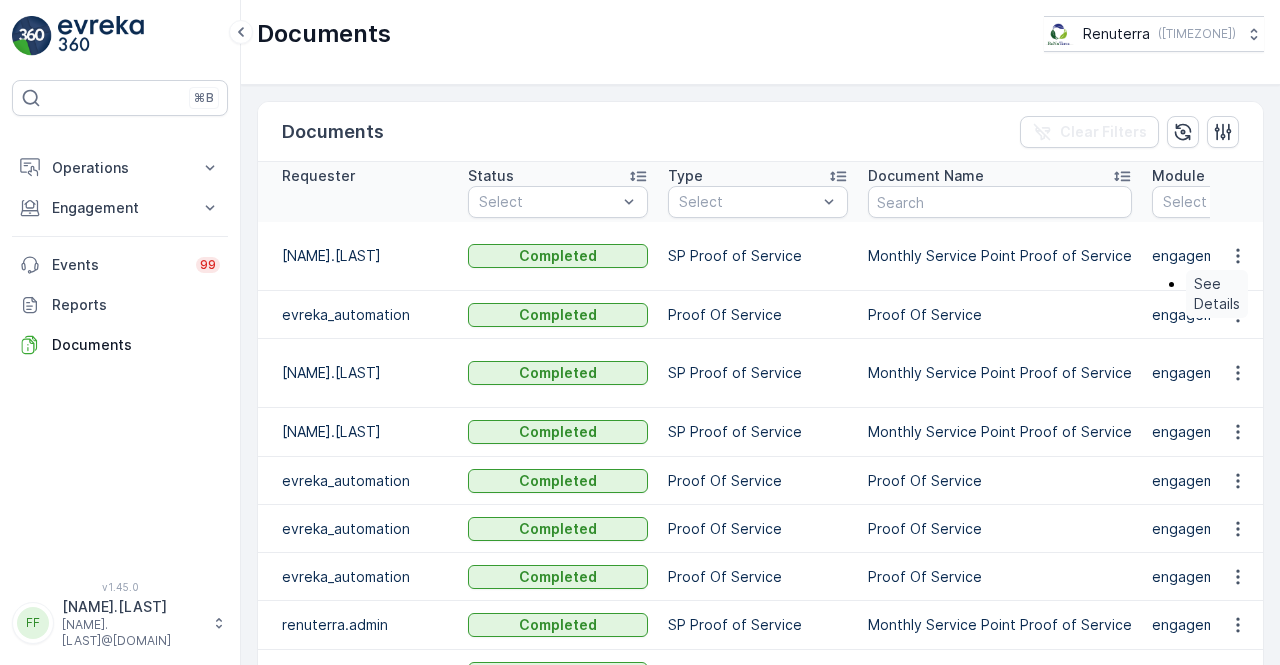click on "See Details" at bounding box center [1217, 294] 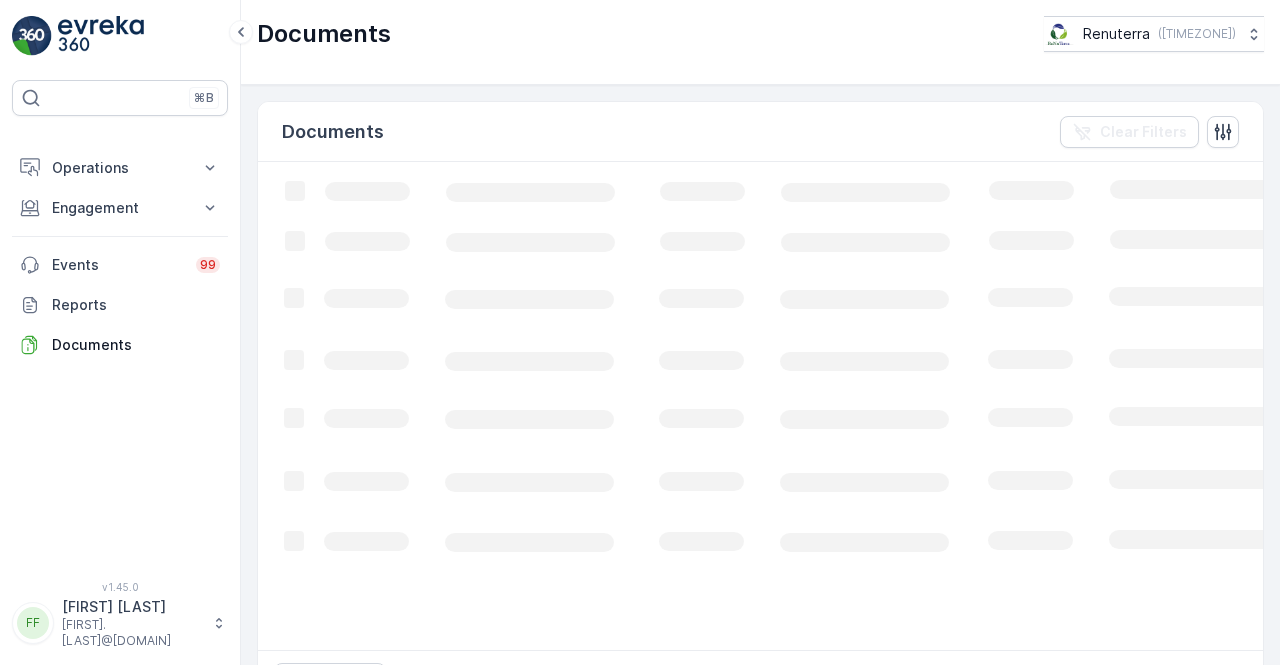 scroll, scrollTop: 0, scrollLeft: 0, axis: both 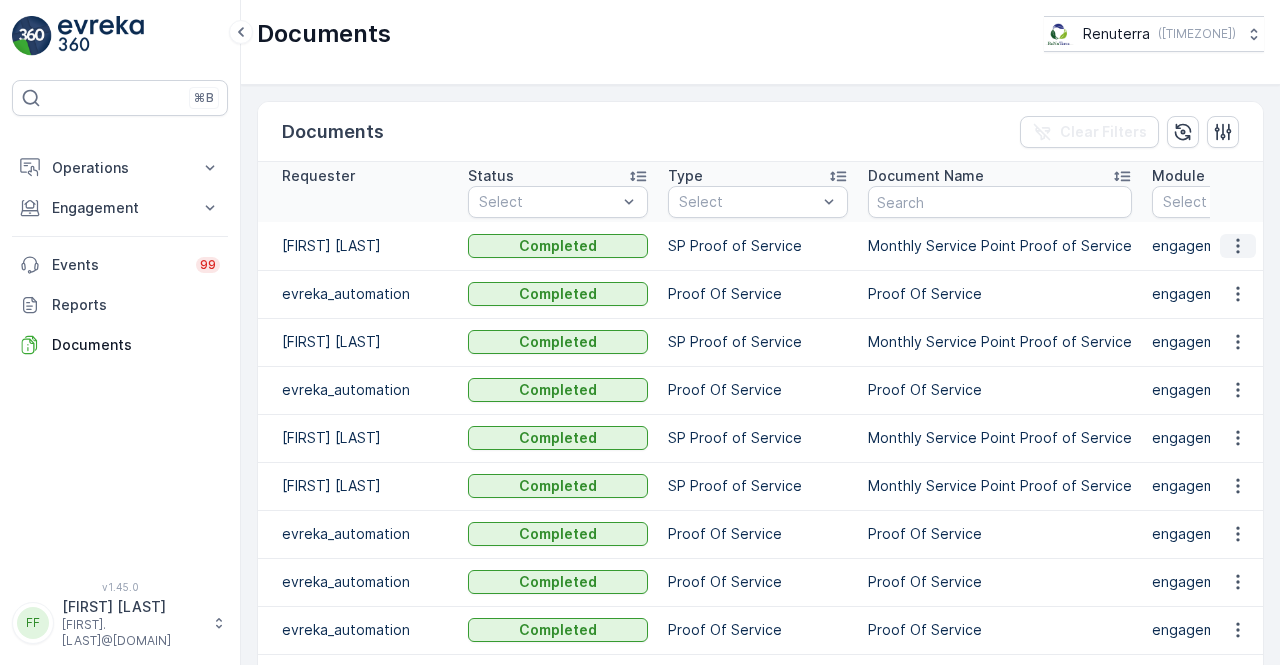 click at bounding box center [1238, 246] 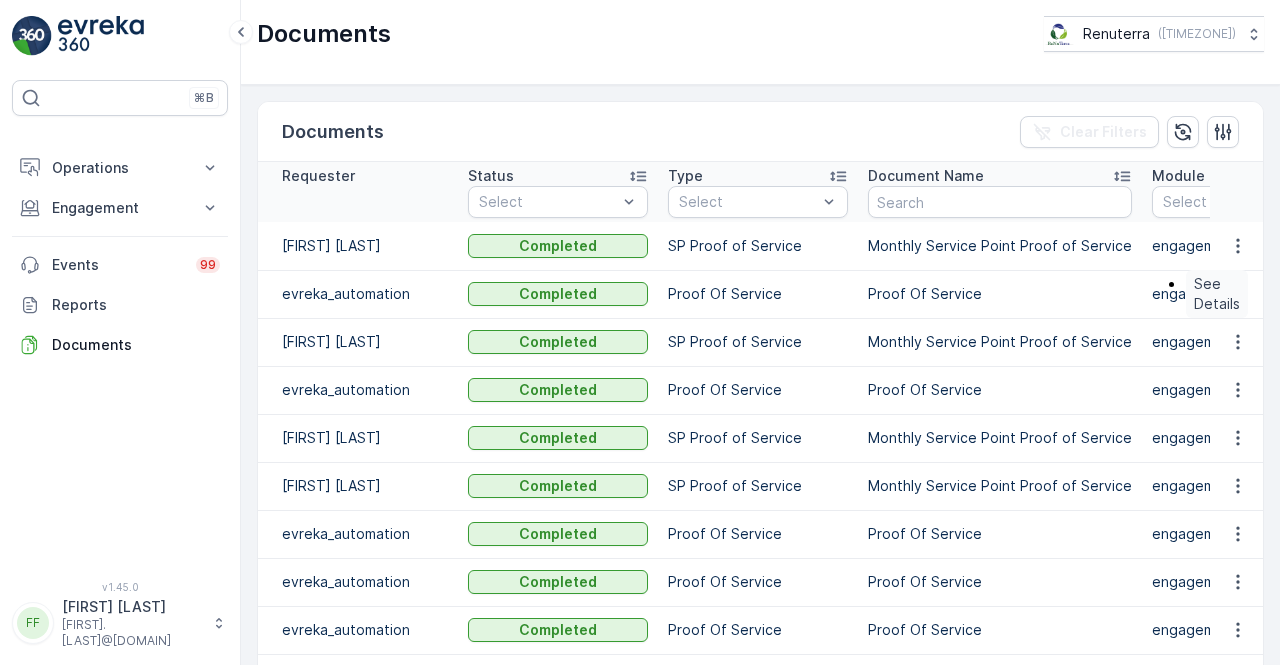 click on "See Details" at bounding box center (1217, 294) 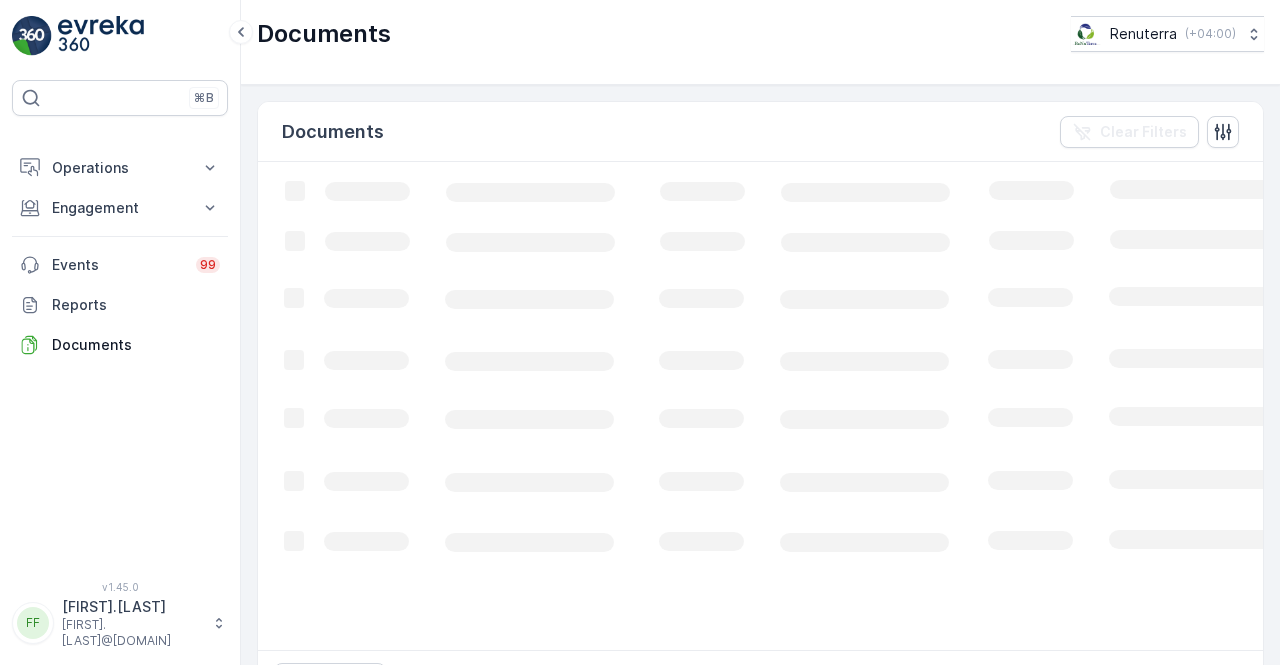 scroll, scrollTop: 0, scrollLeft: 0, axis: both 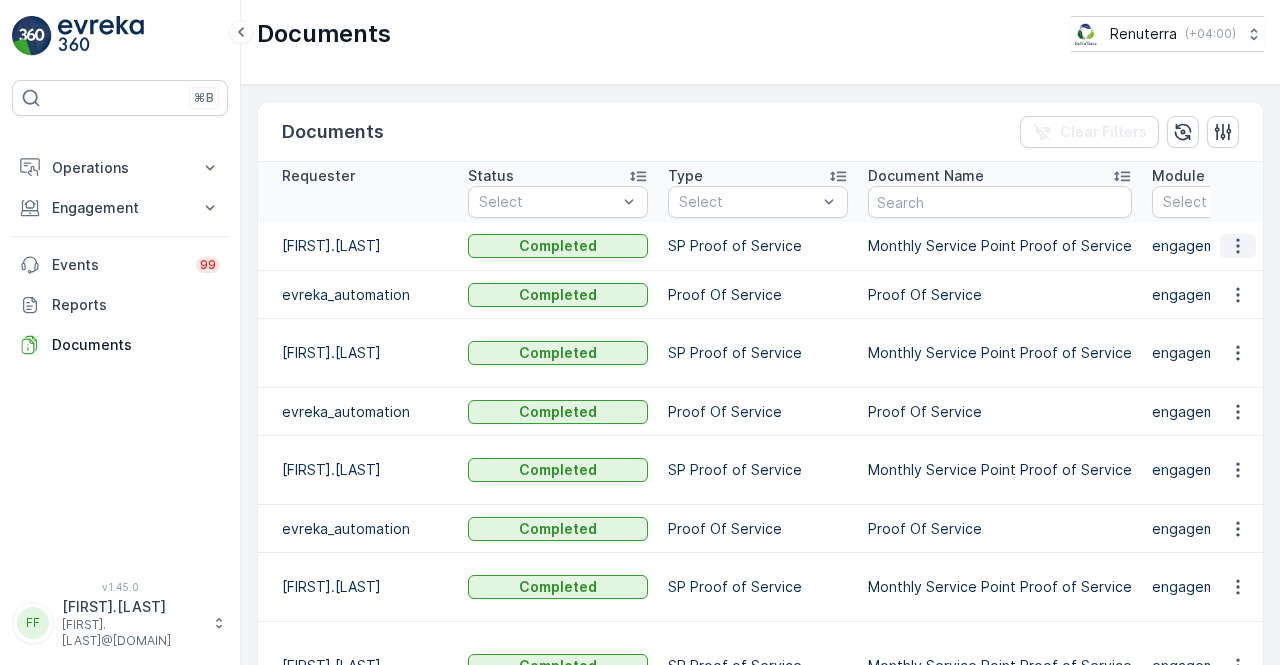 click at bounding box center (1238, 246) 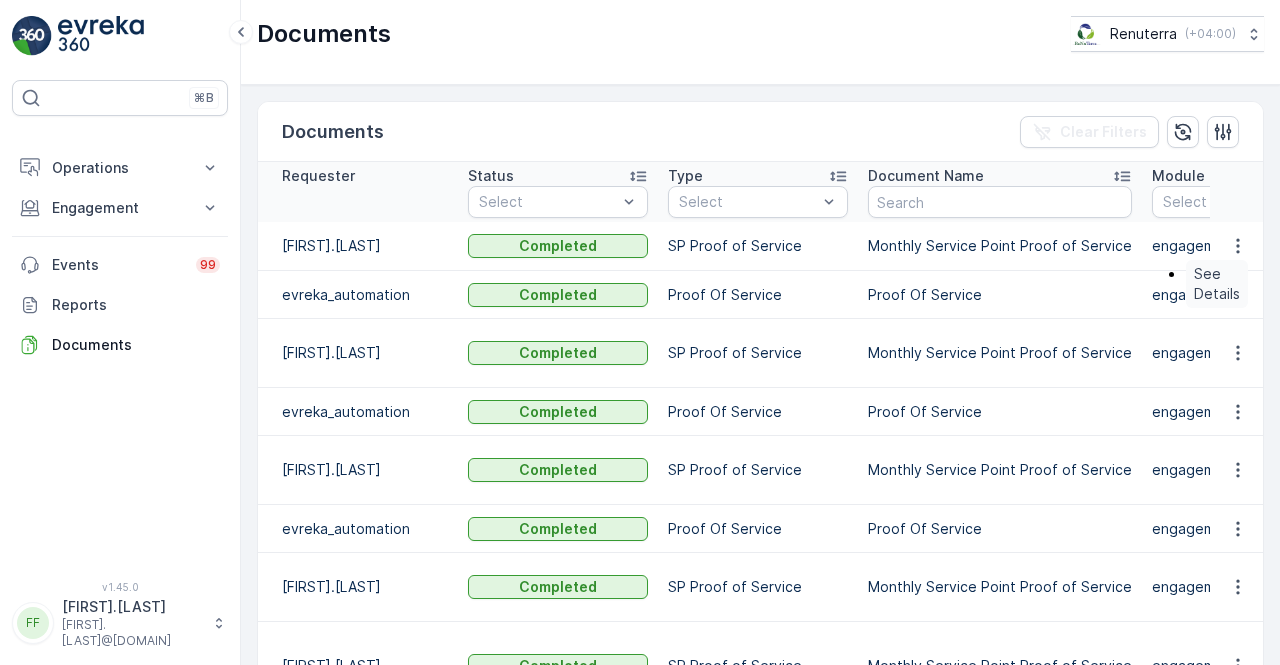 click on "See Details" at bounding box center (1217, 284) 